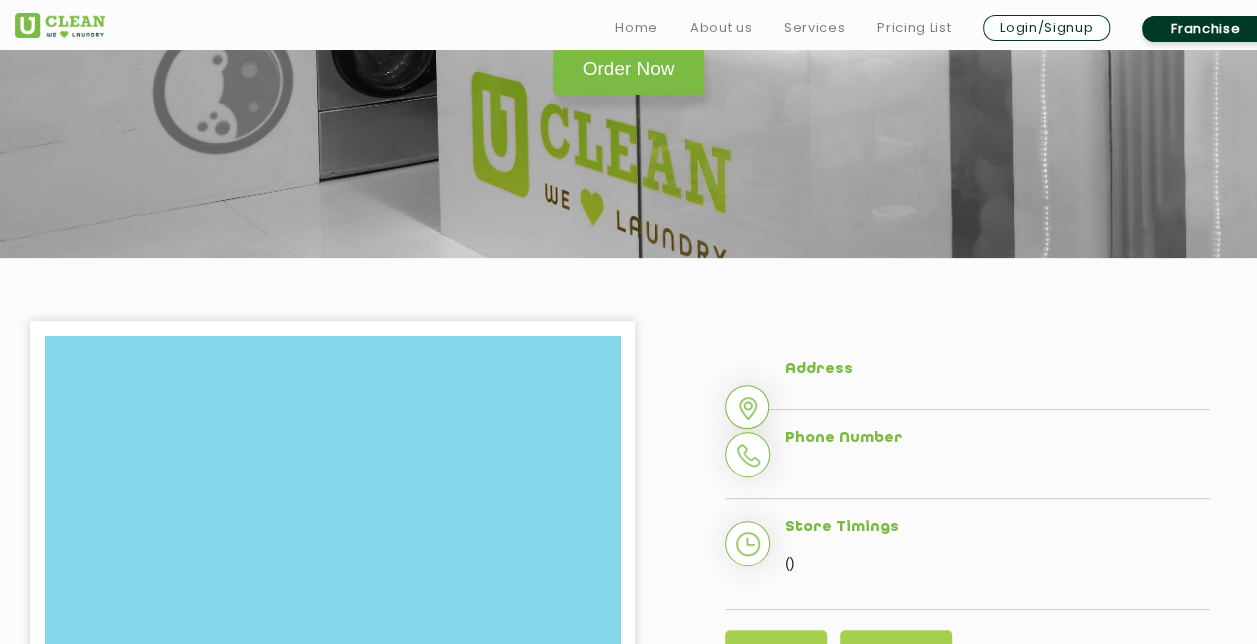 scroll, scrollTop: 210, scrollLeft: 0, axis: vertical 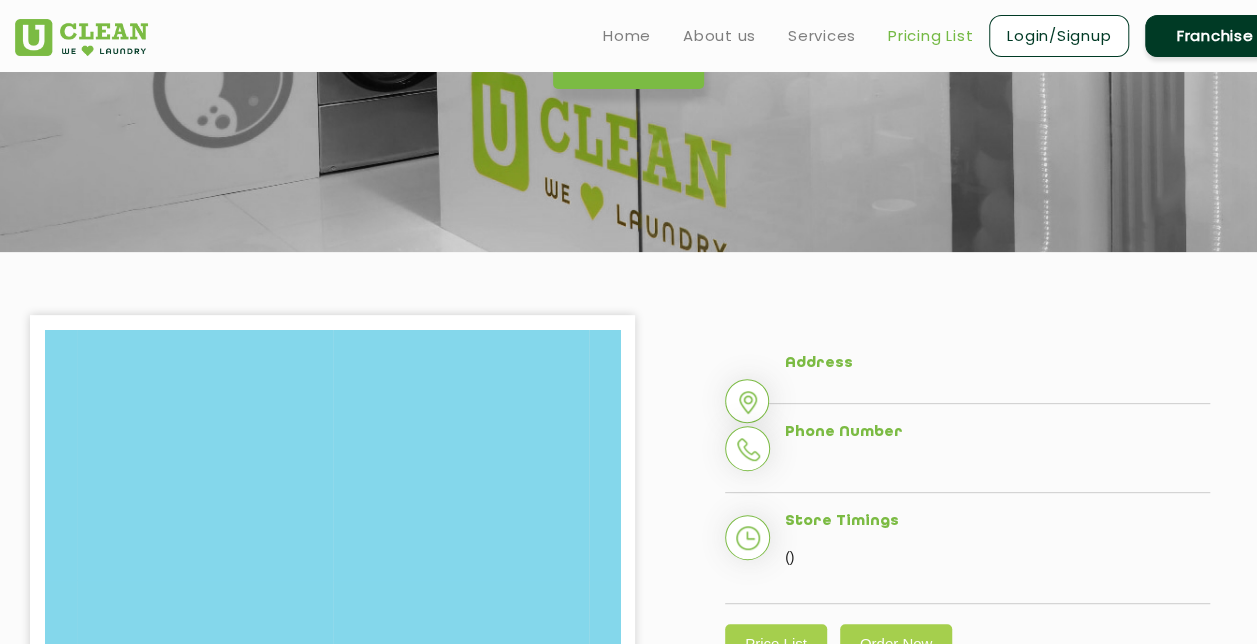 click on "Pricing List" at bounding box center [930, 36] 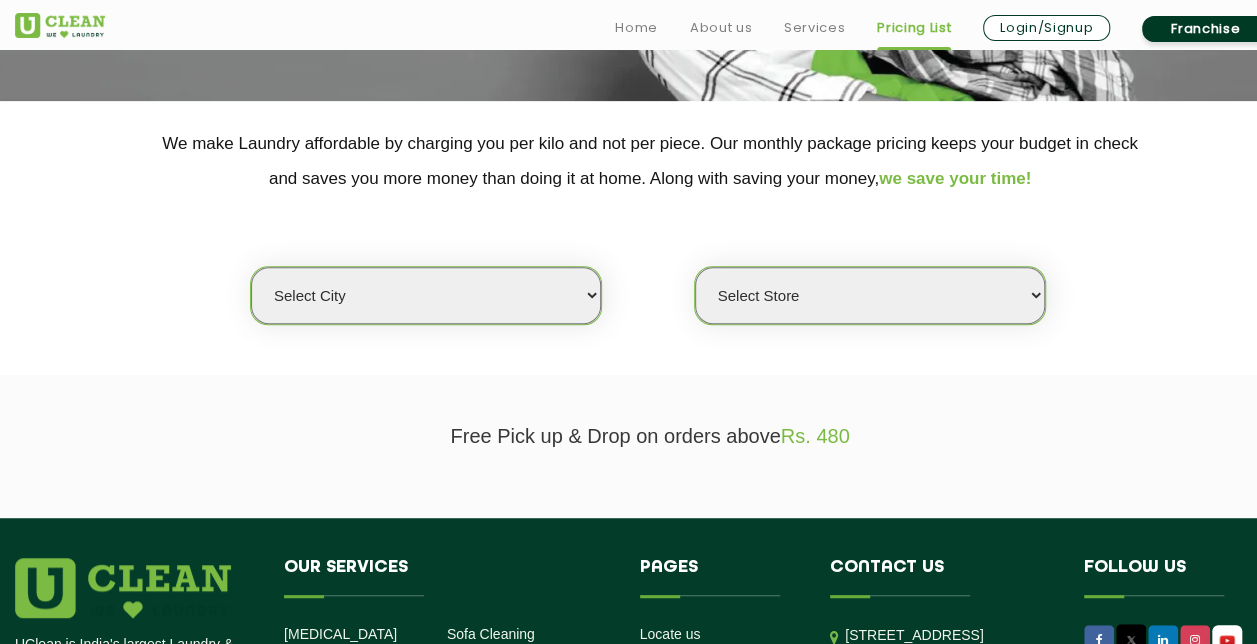 scroll, scrollTop: 393, scrollLeft: 0, axis: vertical 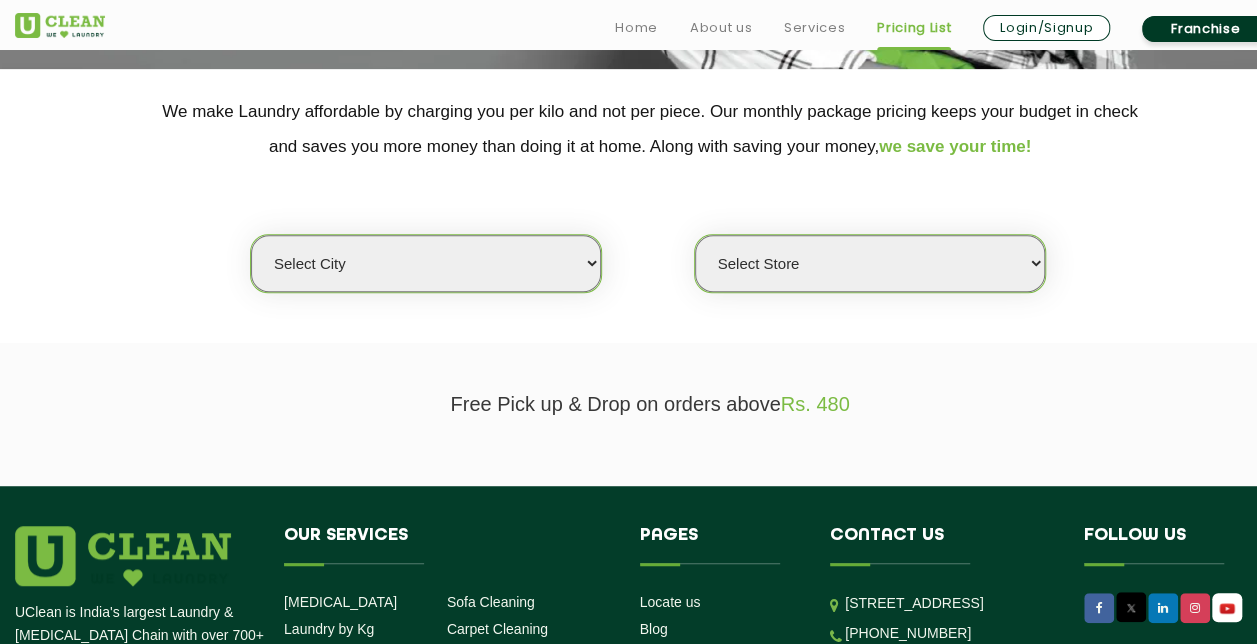 click on "Select city [GEOGRAPHIC_DATA] [GEOGRAPHIC_DATA] [GEOGRAPHIC_DATA] [GEOGRAPHIC_DATA] [GEOGRAPHIC_DATA] [GEOGRAPHIC_DATA] [GEOGRAPHIC_DATA] - [GEOGRAPHIC_DATA] Select [GEOGRAPHIC_DATA] [GEOGRAPHIC_DATA] [GEOGRAPHIC_DATA] [GEOGRAPHIC_DATA] [GEOGRAPHIC_DATA] [GEOGRAPHIC_DATA] [GEOGRAPHIC_DATA] [GEOGRAPHIC_DATA] [GEOGRAPHIC_DATA] [GEOGRAPHIC_DATA] [GEOGRAPHIC_DATA] [GEOGRAPHIC_DATA] [GEOGRAPHIC_DATA] [GEOGRAPHIC_DATA] [GEOGRAPHIC_DATA] [GEOGRAPHIC_DATA] [GEOGRAPHIC_DATA] [GEOGRAPHIC_DATA] [GEOGRAPHIC_DATA] [GEOGRAPHIC_DATA] [GEOGRAPHIC_DATA] [GEOGRAPHIC_DATA] [GEOGRAPHIC_DATA] [GEOGRAPHIC_DATA] [GEOGRAPHIC_DATA] [GEOGRAPHIC_DATA] [GEOGRAPHIC_DATA] [GEOGRAPHIC_DATA] [GEOGRAPHIC_DATA] [GEOGRAPHIC_DATA] [GEOGRAPHIC_DATA] [GEOGRAPHIC_DATA] [GEOGRAPHIC_DATA] [GEOGRAPHIC_DATA] [GEOGRAPHIC_DATA] [GEOGRAPHIC_DATA] [GEOGRAPHIC_DATA] [GEOGRAPHIC_DATA] [GEOGRAPHIC_DATA] [GEOGRAPHIC_DATA] [GEOGRAPHIC_DATA] [GEOGRAPHIC_DATA] [GEOGRAPHIC_DATA] [GEOGRAPHIC_DATA] [GEOGRAPHIC_DATA] [GEOGRAPHIC_DATA] [GEOGRAPHIC_DATA] [GEOGRAPHIC_DATA] [GEOGRAPHIC_DATA] [GEOGRAPHIC_DATA] [GEOGRAPHIC_DATA] [GEOGRAPHIC_DATA] [GEOGRAPHIC_DATA] [GEOGRAPHIC_DATA] [GEOGRAPHIC_DATA] [GEOGRAPHIC_DATA] [GEOGRAPHIC_DATA] [GEOGRAPHIC_DATA] [GEOGRAPHIC_DATA] [GEOGRAPHIC_DATA] [GEOGRAPHIC_DATA] [GEOGRAPHIC_DATA] [GEOGRAPHIC_DATA] [GEOGRAPHIC_DATA] [GEOGRAPHIC_DATA] [GEOGRAPHIC_DATA] [GEOGRAPHIC_DATA] [GEOGRAPHIC_DATA] [GEOGRAPHIC_DATA] [GEOGRAPHIC_DATA] [GEOGRAPHIC_DATA] [GEOGRAPHIC_DATA] [GEOGRAPHIC_DATA] [GEOGRAPHIC_DATA] [GEOGRAPHIC_DATA] [GEOGRAPHIC_DATA] [GEOGRAPHIC_DATA] [GEOGRAPHIC_DATA] [GEOGRAPHIC_DATA] - Select [GEOGRAPHIC_DATA] [GEOGRAPHIC_DATA] [GEOGRAPHIC_DATA] [GEOGRAPHIC_DATA] [GEOGRAPHIC_DATA] [GEOGRAPHIC_DATA] [GEOGRAPHIC_DATA] [GEOGRAPHIC_DATA] [GEOGRAPHIC_DATA] [GEOGRAPHIC_DATA] [GEOGRAPHIC_DATA] [GEOGRAPHIC_DATA] [GEOGRAPHIC_DATA] [GEOGRAPHIC_DATA] [GEOGRAPHIC_DATA] [GEOGRAPHIC_DATA] [GEOGRAPHIC_DATA] [GEOGRAPHIC_DATA] [GEOGRAPHIC_DATA] [GEOGRAPHIC_DATA] [GEOGRAPHIC_DATA] [GEOGRAPHIC_DATA] [GEOGRAPHIC_DATA] [GEOGRAPHIC_DATA] [GEOGRAPHIC_DATA] [GEOGRAPHIC_DATA] [GEOGRAPHIC_DATA] [GEOGRAPHIC_DATA] [GEOGRAPHIC_DATA] [GEOGRAPHIC_DATA] [GEOGRAPHIC_DATA]" at bounding box center [426, 263] 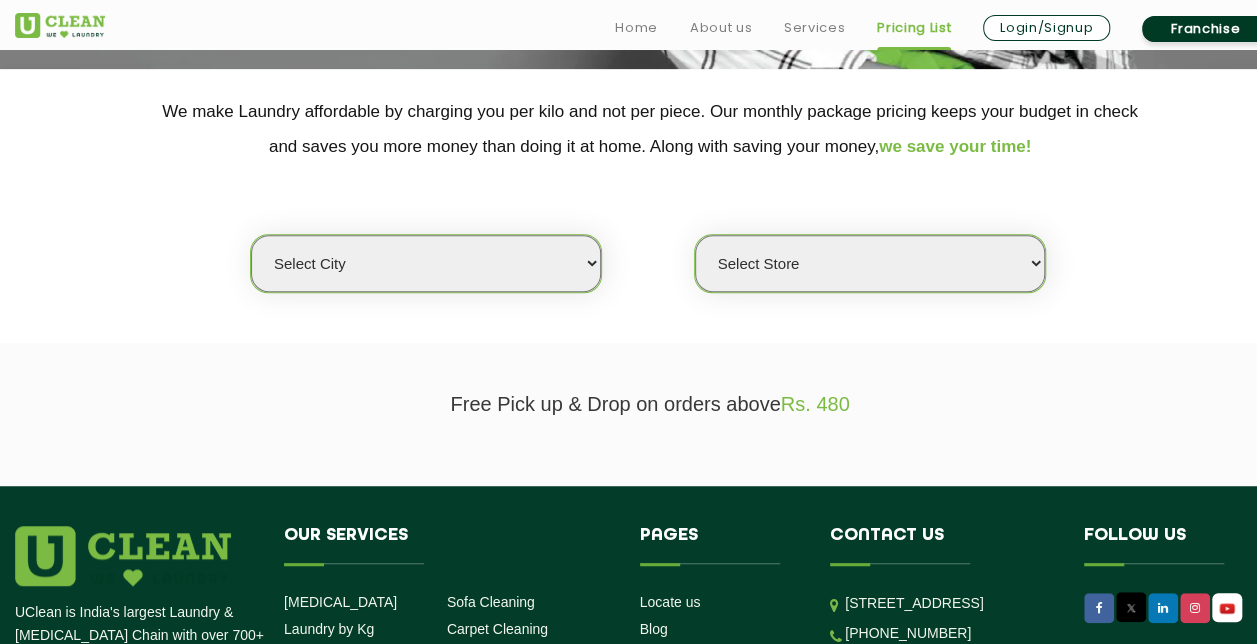 select on "50" 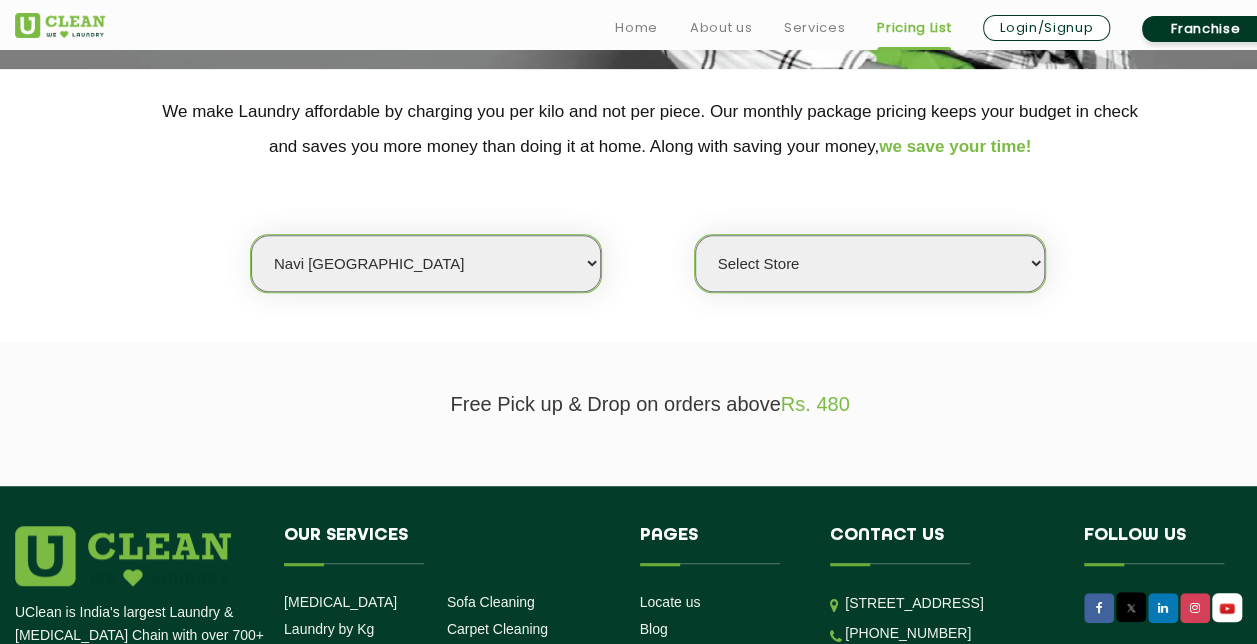 click on "Select city [GEOGRAPHIC_DATA] [GEOGRAPHIC_DATA] [GEOGRAPHIC_DATA] [GEOGRAPHIC_DATA] [GEOGRAPHIC_DATA] [GEOGRAPHIC_DATA] [GEOGRAPHIC_DATA] - [GEOGRAPHIC_DATA] Select [GEOGRAPHIC_DATA] [GEOGRAPHIC_DATA] [GEOGRAPHIC_DATA] [GEOGRAPHIC_DATA] [GEOGRAPHIC_DATA] [GEOGRAPHIC_DATA] [GEOGRAPHIC_DATA] [GEOGRAPHIC_DATA] [GEOGRAPHIC_DATA] [GEOGRAPHIC_DATA] [GEOGRAPHIC_DATA] [GEOGRAPHIC_DATA] [GEOGRAPHIC_DATA] [GEOGRAPHIC_DATA] [GEOGRAPHIC_DATA] [GEOGRAPHIC_DATA] [GEOGRAPHIC_DATA] [GEOGRAPHIC_DATA] [GEOGRAPHIC_DATA] [GEOGRAPHIC_DATA] [GEOGRAPHIC_DATA] [GEOGRAPHIC_DATA] [GEOGRAPHIC_DATA] [GEOGRAPHIC_DATA] [GEOGRAPHIC_DATA] [GEOGRAPHIC_DATA] [GEOGRAPHIC_DATA] [GEOGRAPHIC_DATA] [GEOGRAPHIC_DATA] [GEOGRAPHIC_DATA] [GEOGRAPHIC_DATA] [GEOGRAPHIC_DATA] [GEOGRAPHIC_DATA] [GEOGRAPHIC_DATA] [GEOGRAPHIC_DATA] [GEOGRAPHIC_DATA] [GEOGRAPHIC_DATA] [GEOGRAPHIC_DATA] [GEOGRAPHIC_DATA] [GEOGRAPHIC_DATA] [GEOGRAPHIC_DATA] [GEOGRAPHIC_DATA] [GEOGRAPHIC_DATA] [GEOGRAPHIC_DATA] [GEOGRAPHIC_DATA] [GEOGRAPHIC_DATA] [GEOGRAPHIC_DATA] [GEOGRAPHIC_DATA] [GEOGRAPHIC_DATA] [GEOGRAPHIC_DATA] [GEOGRAPHIC_DATA] [GEOGRAPHIC_DATA] [GEOGRAPHIC_DATA] [GEOGRAPHIC_DATA] [GEOGRAPHIC_DATA] [GEOGRAPHIC_DATA] [GEOGRAPHIC_DATA] [GEOGRAPHIC_DATA] [GEOGRAPHIC_DATA] [GEOGRAPHIC_DATA] [GEOGRAPHIC_DATA] [GEOGRAPHIC_DATA] [GEOGRAPHIC_DATA] [GEOGRAPHIC_DATA] [GEOGRAPHIC_DATA] [GEOGRAPHIC_DATA] [GEOGRAPHIC_DATA] [GEOGRAPHIC_DATA] [GEOGRAPHIC_DATA] [GEOGRAPHIC_DATA] [GEOGRAPHIC_DATA] [GEOGRAPHIC_DATA] [GEOGRAPHIC_DATA] [GEOGRAPHIC_DATA] [GEOGRAPHIC_DATA] [GEOGRAPHIC_DATA] [GEOGRAPHIC_DATA] [GEOGRAPHIC_DATA] [GEOGRAPHIC_DATA] - Select [GEOGRAPHIC_DATA] [GEOGRAPHIC_DATA] [GEOGRAPHIC_DATA] [GEOGRAPHIC_DATA] [GEOGRAPHIC_DATA] [GEOGRAPHIC_DATA] [GEOGRAPHIC_DATA] [GEOGRAPHIC_DATA] [GEOGRAPHIC_DATA] [GEOGRAPHIC_DATA] [GEOGRAPHIC_DATA] [GEOGRAPHIC_DATA] [GEOGRAPHIC_DATA] [GEOGRAPHIC_DATA] [GEOGRAPHIC_DATA] [GEOGRAPHIC_DATA] [GEOGRAPHIC_DATA] [GEOGRAPHIC_DATA] [GEOGRAPHIC_DATA] [GEOGRAPHIC_DATA] [GEOGRAPHIC_DATA] [GEOGRAPHIC_DATA] [GEOGRAPHIC_DATA] [GEOGRAPHIC_DATA] [GEOGRAPHIC_DATA] [GEOGRAPHIC_DATA] [GEOGRAPHIC_DATA] [GEOGRAPHIC_DATA] [GEOGRAPHIC_DATA] [GEOGRAPHIC_DATA] [GEOGRAPHIC_DATA]" at bounding box center [426, 263] 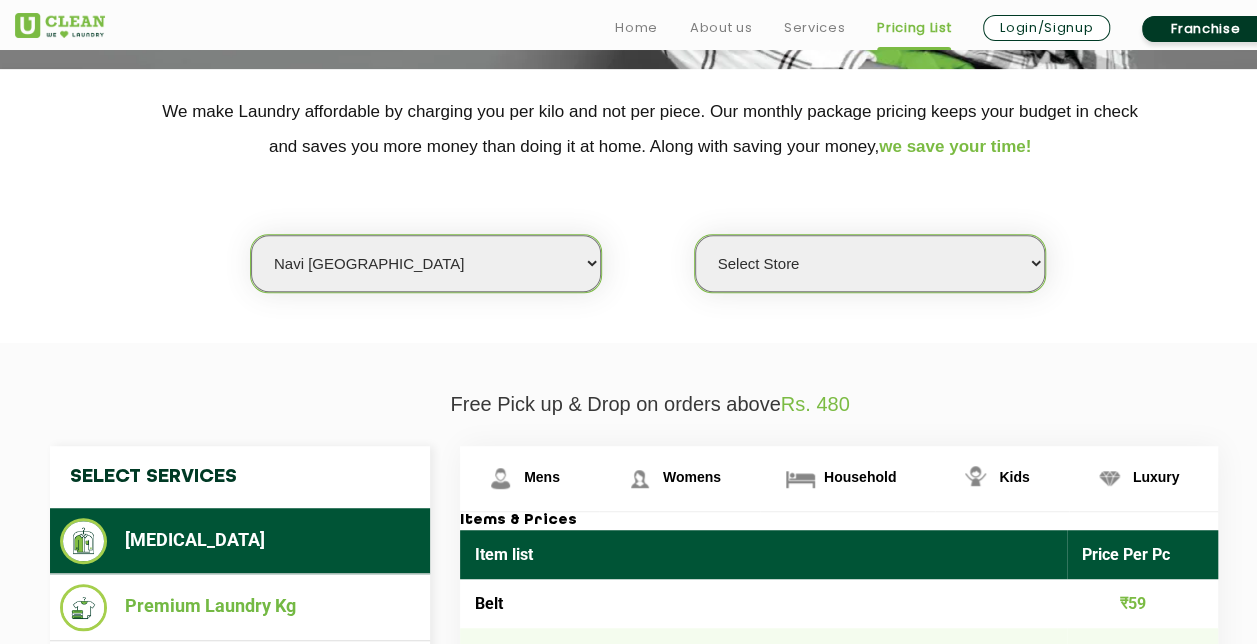 click on "Select Store [GEOGRAPHIC_DATA] Sector 8 UClean Sector 44 Seawoods [GEOGRAPHIC_DATA]" at bounding box center [870, 263] 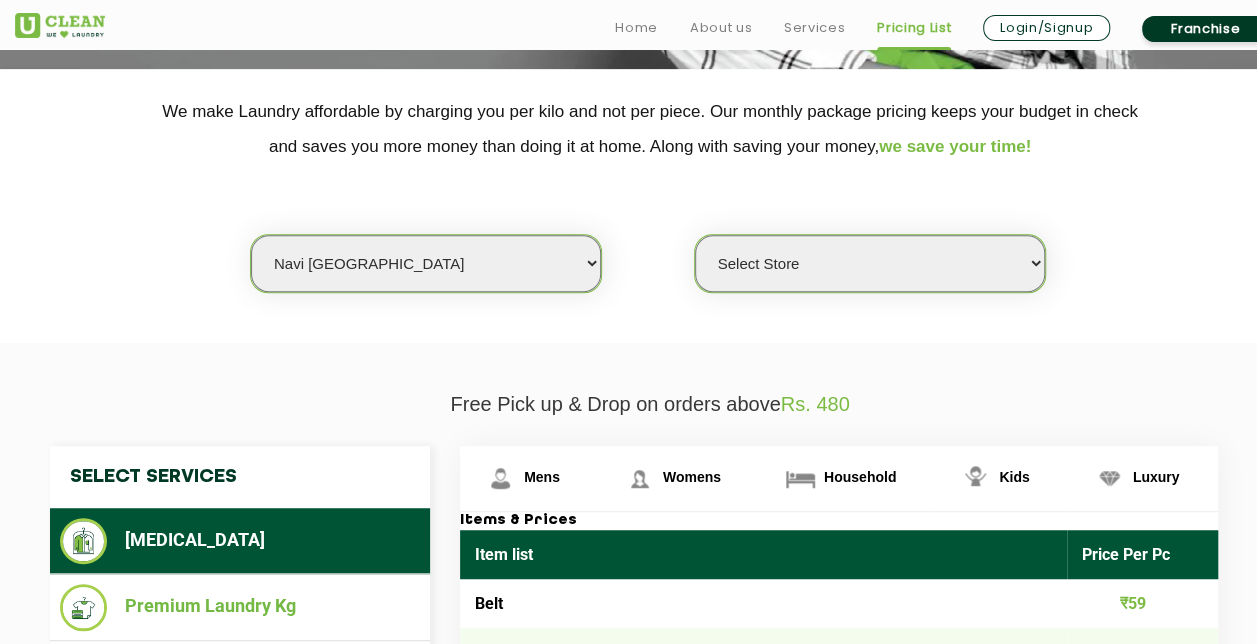 select on "106" 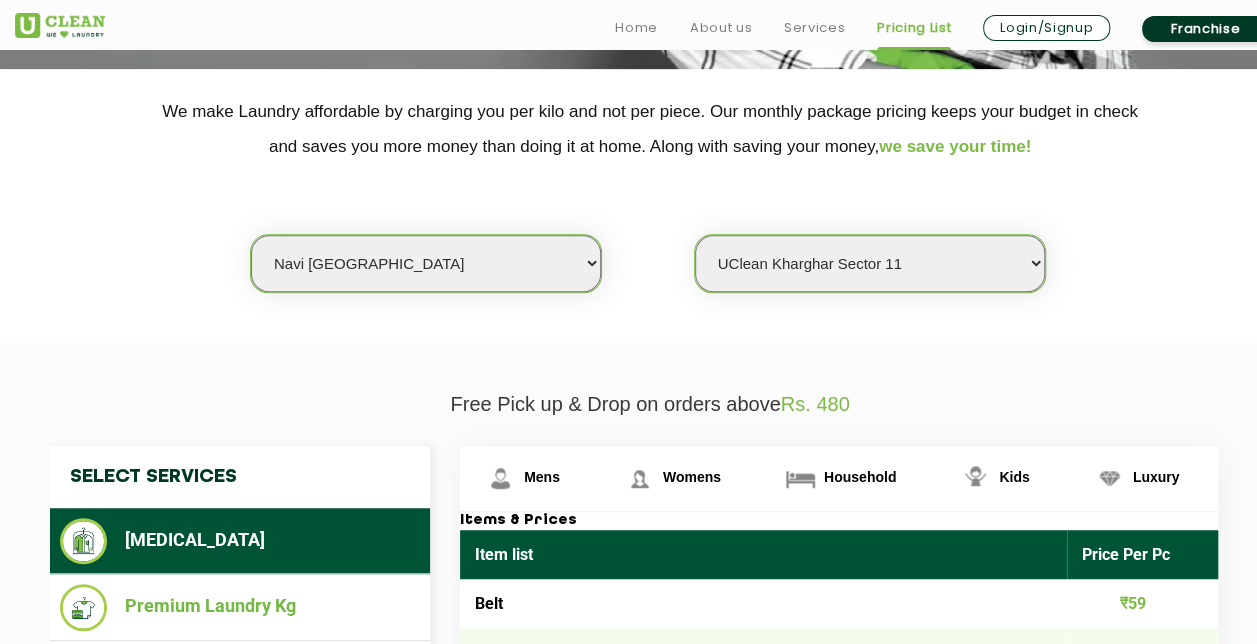 click on "Select Store [GEOGRAPHIC_DATA] Sector 8 UClean Sector 44 Seawoods [GEOGRAPHIC_DATA]" at bounding box center (870, 263) 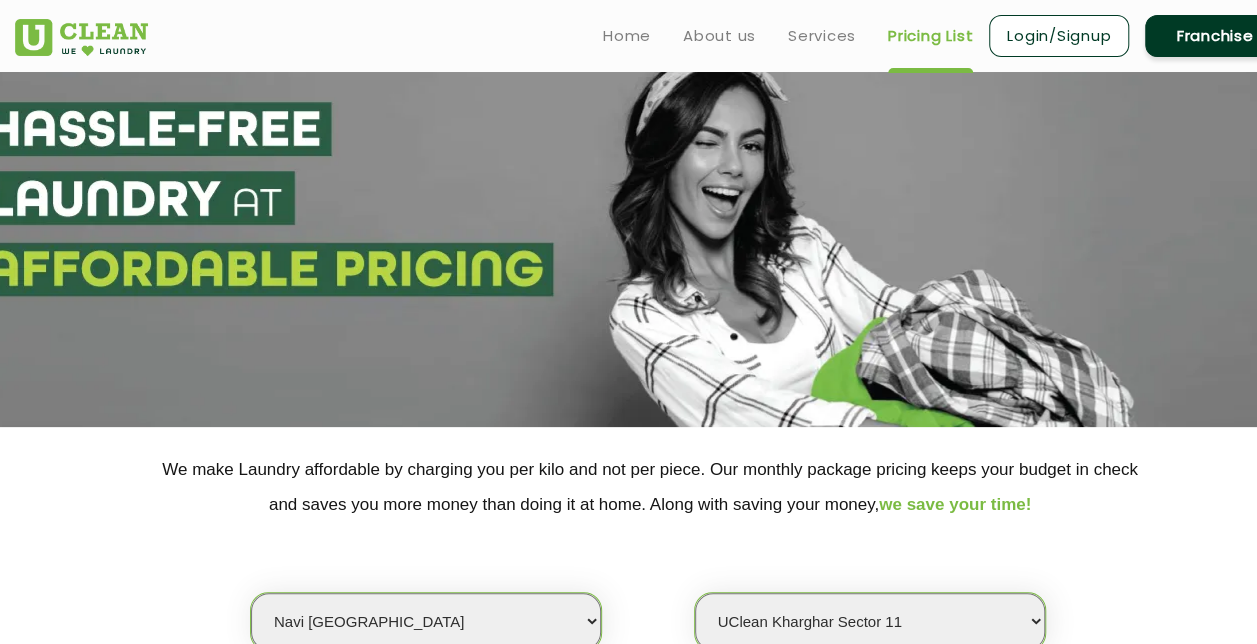 scroll, scrollTop: 33, scrollLeft: 0, axis: vertical 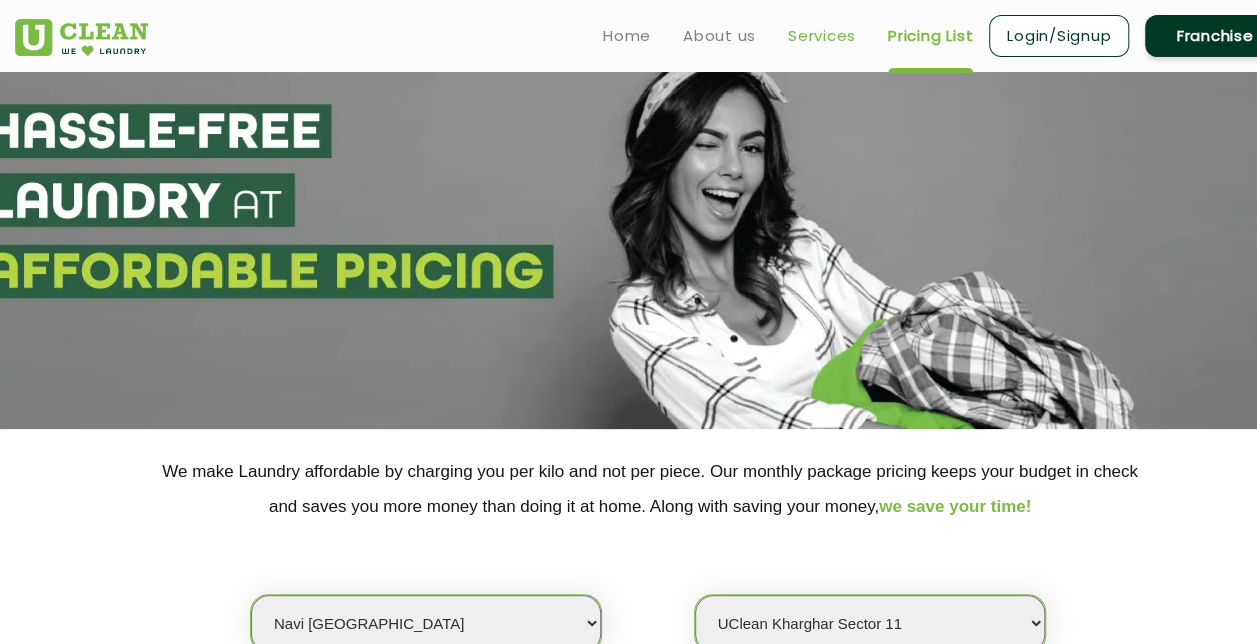 click on "Services" at bounding box center (822, 36) 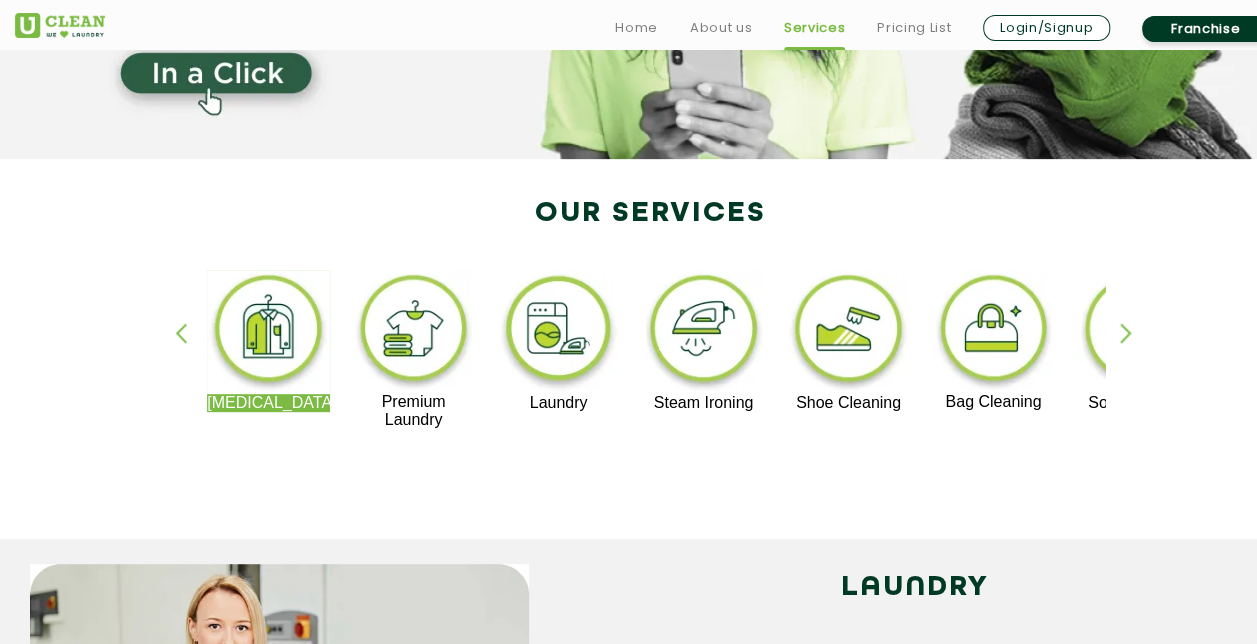 scroll, scrollTop: 305, scrollLeft: 0, axis: vertical 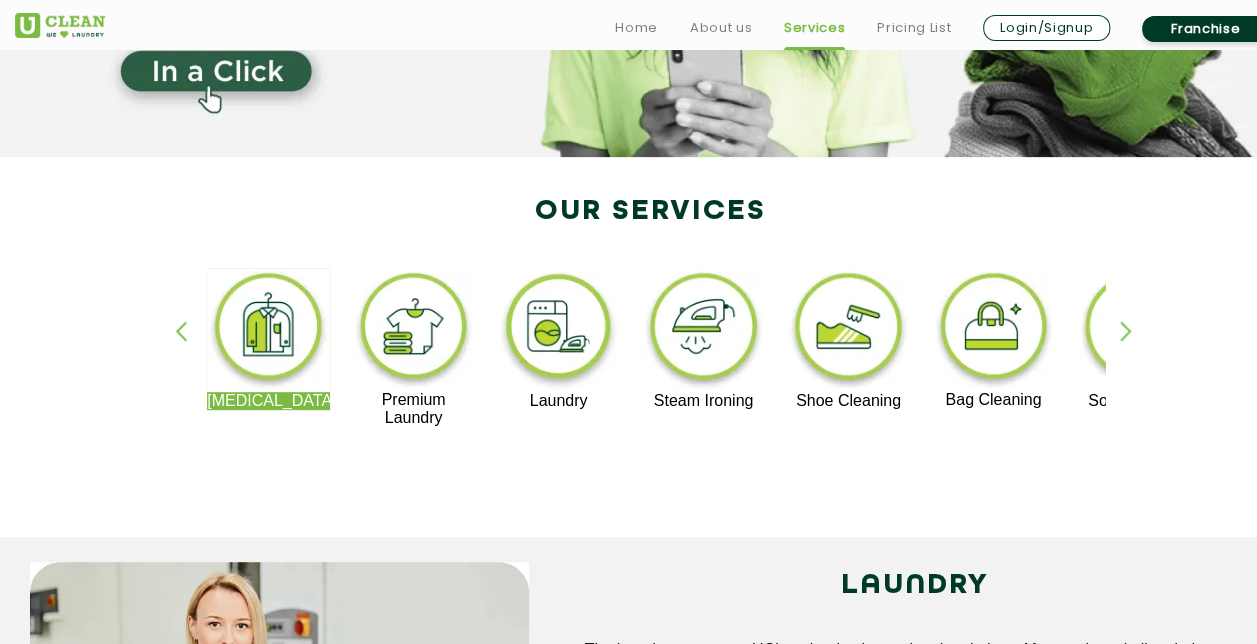click at bounding box center (848, 330) 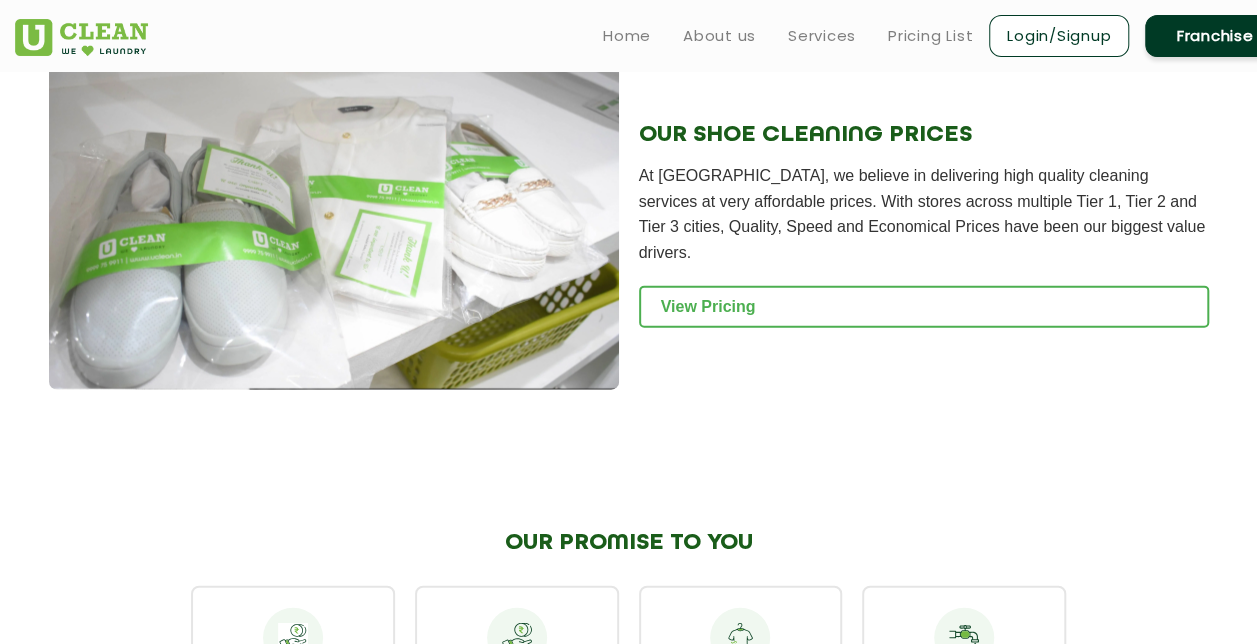 scroll, scrollTop: 2139, scrollLeft: 0, axis: vertical 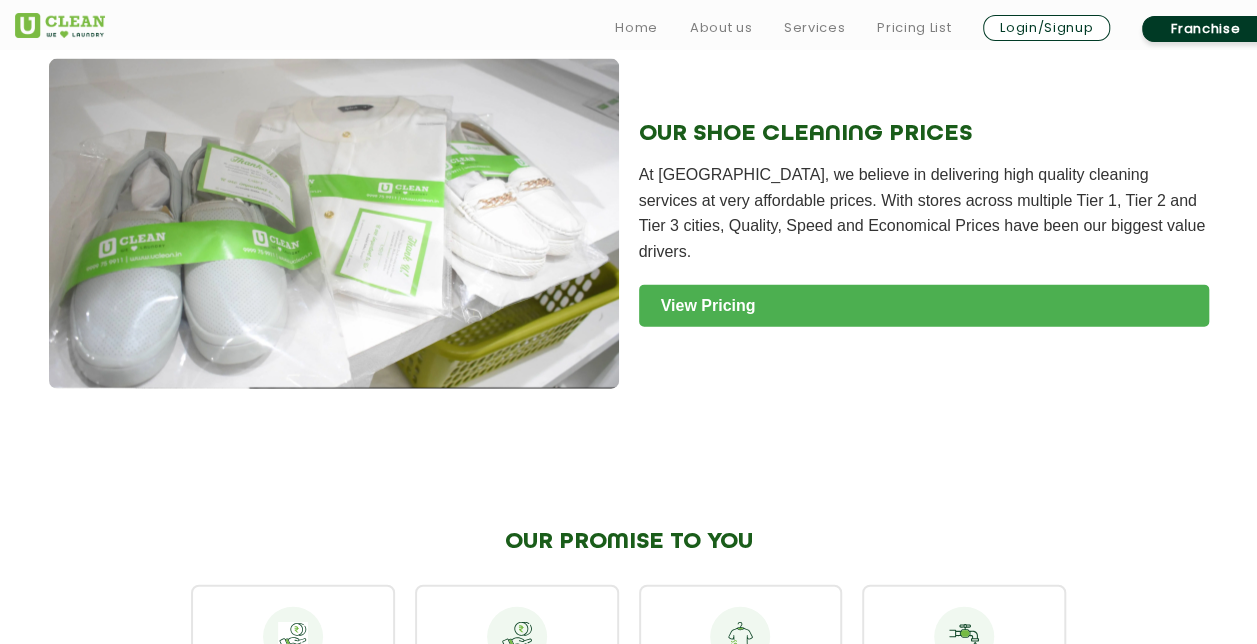 click on "View Pricing" 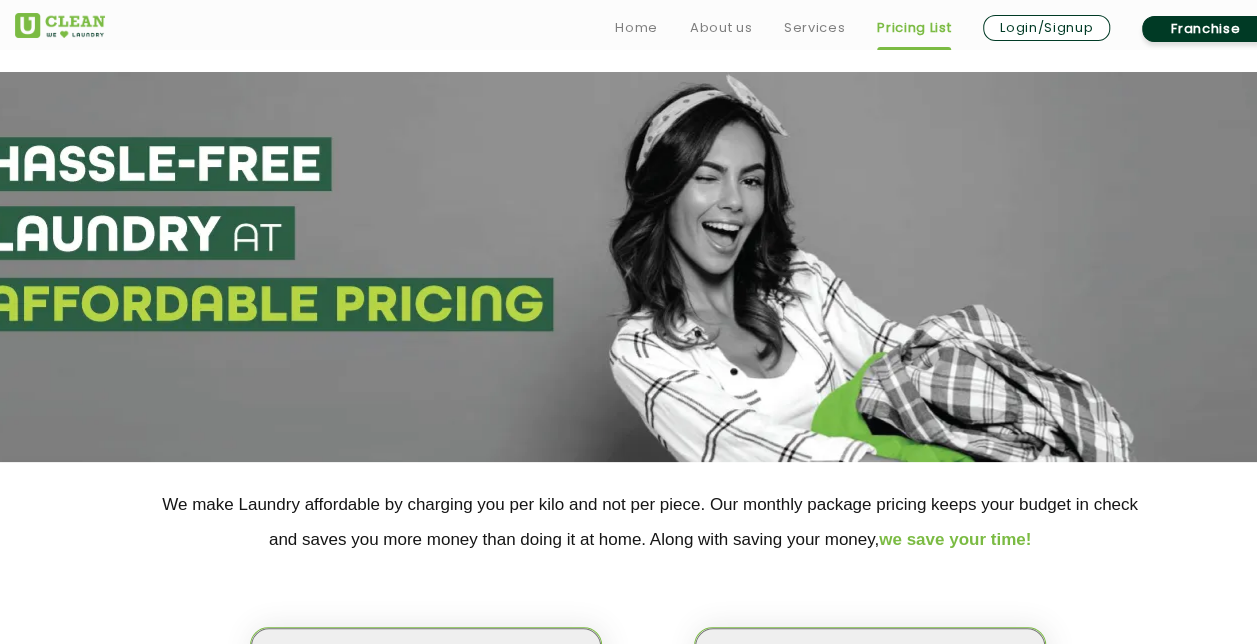 scroll, scrollTop: 436, scrollLeft: 0, axis: vertical 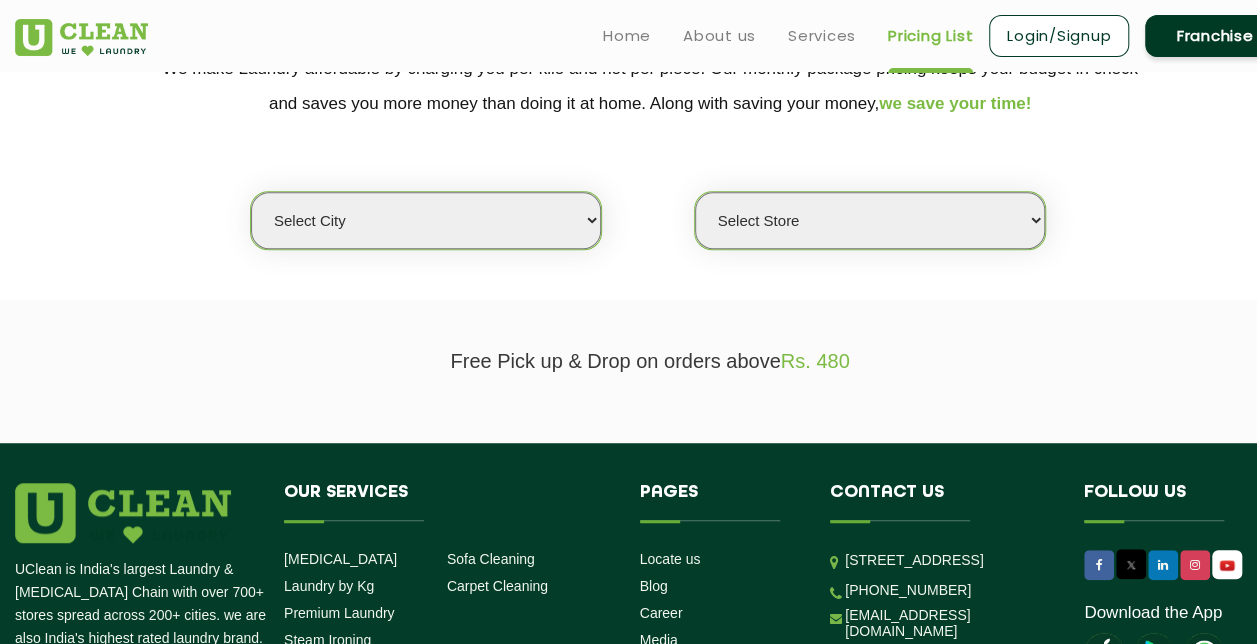 click on "Select city [GEOGRAPHIC_DATA] [GEOGRAPHIC_DATA] [GEOGRAPHIC_DATA] [GEOGRAPHIC_DATA] [GEOGRAPHIC_DATA] [GEOGRAPHIC_DATA] [GEOGRAPHIC_DATA] - [GEOGRAPHIC_DATA] Select [GEOGRAPHIC_DATA] [GEOGRAPHIC_DATA] [GEOGRAPHIC_DATA] [GEOGRAPHIC_DATA] [GEOGRAPHIC_DATA] [GEOGRAPHIC_DATA] [GEOGRAPHIC_DATA] [GEOGRAPHIC_DATA] [GEOGRAPHIC_DATA] [GEOGRAPHIC_DATA] [GEOGRAPHIC_DATA] [GEOGRAPHIC_DATA] [GEOGRAPHIC_DATA] [GEOGRAPHIC_DATA] [GEOGRAPHIC_DATA] [GEOGRAPHIC_DATA] [GEOGRAPHIC_DATA] [GEOGRAPHIC_DATA] [GEOGRAPHIC_DATA] [GEOGRAPHIC_DATA] [GEOGRAPHIC_DATA] [GEOGRAPHIC_DATA] [GEOGRAPHIC_DATA] [GEOGRAPHIC_DATA] [GEOGRAPHIC_DATA] [GEOGRAPHIC_DATA] [GEOGRAPHIC_DATA] [GEOGRAPHIC_DATA] [GEOGRAPHIC_DATA] [GEOGRAPHIC_DATA] [GEOGRAPHIC_DATA] [GEOGRAPHIC_DATA] [GEOGRAPHIC_DATA] [GEOGRAPHIC_DATA] [GEOGRAPHIC_DATA] [GEOGRAPHIC_DATA] [GEOGRAPHIC_DATA] [GEOGRAPHIC_DATA] [GEOGRAPHIC_DATA] [GEOGRAPHIC_DATA] [GEOGRAPHIC_DATA] [GEOGRAPHIC_DATA] [GEOGRAPHIC_DATA] [GEOGRAPHIC_DATA] [GEOGRAPHIC_DATA] [GEOGRAPHIC_DATA] [GEOGRAPHIC_DATA] [GEOGRAPHIC_DATA] [GEOGRAPHIC_DATA] [GEOGRAPHIC_DATA] [GEOGRAPHIC_DATA] [GEOGRAPHIC_DATA] [GEOGRAPHIC_DATA] [GEOGRAPHIC_DATA] [GEOGRAPHIC_DATA] [GEOGRAPHIC_DATA] [GEOGRAPHIC_DATA] [GEOGRAPHIC_DATA] [GEOGRAPHIC_DATA] [GEOGRAPHIC_DATA] [GEOGRAPHIC_DATA] [GEOGRAPHIC_DATA] [GEOGRAPHIC_DATA] [GEOGRAPHIC_DATA] [GEOGRAPHIC_DATA] [GEOGRAPHIC_DATA] [GEOGRAPHIC_DATA] [GEOGRAPHIC_DATA] [GEOGRAPHIC_DATA] [GEOGRAPHIC_DATA] [GEOGRAPHIC_DATA] [GEOGRAPHIC_DATA] [GEOGRAPHIC_DATA] [GEOGRAPHIC_DATA] [GEOGRAPHIC_DATA] [GEOGRAPHIC_DATA] [GEOGRAPHIC_DATA] [GEOGRAPHIC_DATA] [GEOGRAPHIC_DATA] - Select [GEOGRAPHIC_DATA] [GEOGRAPHIC_DATA] [GEOGRAPHIC_DATA] [GEOGRAPHIC_DATA] [GEOGRAPHIC_DATA] [GEOGRAPHIC_DATA] [GEOGRAPHIC_DATA] [GEOGRAPHIC_DATA] [GEOGRAPHIC_DATA] [GEOGRAPHIC_DATA] [GEOGRAPHIC_DATA] [GEOGRAPHIC_DATA] [GEOGRAPHIC_DATA] [GEOGRAPHIC_DATA] [GEOGRAPHIC_DATA] [GEOGRAPHIC_DATA] [GEOGRAPHIC_DATA] [GEOGRAPHIC_DATA] [GEOGRAPHIC_DATA] [GEOGRAPHIC_DATA] [GEOGRAPHIC_DATA] [GEOGRAPHIC_DATA] [GEOGRAPHIC_DATA] [GEOGRAPHIC_DATA] [GEOGRAPHIC_DATA] [GEOGRAPHIC_DATA] [GEOGRAPHIC_DATA] [GEOGRAPHIC_DATA] [GEOGRAPHIC_DATA] [GEOGRAPHIC_DATA] [GEOGRAPHIC_DATA]" at bounding box center (426, 220) 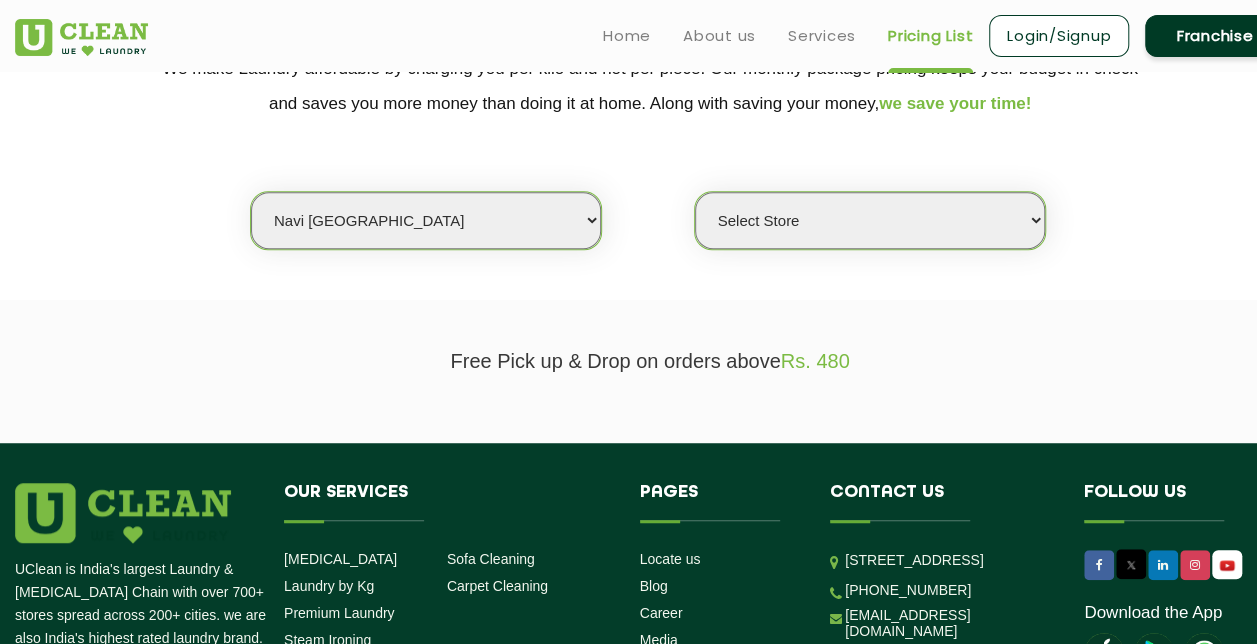 click on "Select city [GEOGRAPHIC_DATA] [GEOGRAPHIC_DATA] [GEOGRAPHIC_DATA] [GEOGRAPHIC_DATA] [GEOGRAPHIC_DATA] [GEOGRAPHIC_DATA] [GEOGRAPHIC_DATA] - [GEOGRAPHIC_DATA] Select [GEOGRAPHIC_DATA] [GEOGRAPHIC_DATA] [GEOGRAPHIC_DATA] [GEOGRAPHIC_DATA] [GEOGRAPHIC_DATA] [GEOGRAPHIC_DATA] [GEOGRAPHIC_DATA] [GEOGRAPHIC_DATA] [GEOGRAPHIC_DATA] [GEOGRAPHIC_DATA] [GEOGRAPHIC_DATA] [GEOGRAPHIC_DATA] [GEOGRAPHIC_DATA] [GEOGRAPHIC_DATA] [GEOGRAPHIC_DATA] [GEOGRAPHIC_DATA] [GEOGRAPHIC_DATA] [GEOGRAPHIC_DATA] [GEOGRAPHIC_DATA] [GEOGRAPHIC_DATA] [GEOGRAPHIC_DATA] [GEOGRAPHIC_DATA] [GEOGRAPHIC_DATA] [GEOGRAPHIC_DATA] [GEOGRAPHIC_DATA] [GEOGRAPHIC_DATA] [GEOGRAPHIC_DATA] [GEOGRAPHIC_DATA] [GEOGRAPHIC_DATA] [GEOGRAPHIC_DATA] [GEOGRAPHIC_DATA] [GEOGRAPHIC_DATA] [GEOGRAPHIC_DATA] [GEOGRAPHIC_DATA] [GEOGRAPHIC_DATA] [GEOGRAPHIC_DATA] [GEOGRAPHIC_DATA] [GEOGRAPHIC_DATA] [GEOGRAPHIC_DATA] [GEOGRAPHIC_DATA] [GEOGRAPHIC_DATA] [GEOGRAPHIC_DATA] [GEOGRAPHIC_DATA] [GEOGRAPHIC_DATA] [GEOGRAPHIC_DATA] [GEOGRAPHIC_DATA] [GEOGRAPHIC_DATA] [GEOGRAPHIC_DATA] [GEOGRAPHIC_DATA] [GEOGRAPHIC_DATA] [GEOGRAPHIC_DATA] [GEOGRAPHIC_DATA] [GEOGRAPHIC_DATA] [GEOGRAPHIC_DATA] [GEOGRAPHIC_DATA] [GEOGRAPHIC_DATA] [GEOGRAPHIC_DATA] [GEOGRAPHIC_DATA] [GEOGRAPHIC_DATA] [GEOGRAPHIC_DATA] [GEOGRAPHIC_DATA] [GEOGRAPHIC_DATA] [GEOGRAPHIC_DATA] [GEOGRAPHIC_DATA] [GEOGRAPHIC_DATA] [GEOGRAPHIC_DATA] [GEOGRAPHIC_DATA] [GEOGRAPHIC_DATA] [GEOGRAPHIC_DATA] [GEOGRAPHIC_DATA] [GEOGRAPHIC_DATA] [GEOGRAPHIC_DATA] [GEOGRAPHIC_DATA] [GEOGRAPHIC_DATA] [GEOGRAPHIC_DATA] [GEOGRAPHIC_DATA] [GEOGRAPHIC_DATA] [GEOGRAPHIC_DATA] [GEOGRAPHIC_DATA] - Select [GEOGRAPHIC_DATA] [GEOGRAPHIC_DATA] [GEOGRAPHIC_DATA] [GEOGRAPHIC_DATA] [GEOGRAPHIC_DATA] [GEOGRAPHIC_DATA] [GEOGRAPHIC_DATA] [GEOGRAPHIC_DATA] [GEOGRAPHIC_DATA] [GEOGRAPHIC_DATA] [GEOGRAPHIC_DATA] [GEOGRAPHIC_DATA] [GEOGRAPHIC_DATA] [GEOGRAPHIC_DATA] [GEOGRAPHIC_DATA] [GEOGRAPHIC_DATA] [GEOGRAPHIC_DATA] [GEOGRAPHIC_DATA] [GEOGRAPHIC_DATA] [GEOGRAPHIC_DATA] [GEOGRAPHIC_DATA] [GEOGRAPHIC_DATA] [GEOGRAPHIC_DATA] [GEOGRAPHIC_DATA] [GEOGRAPHIC_DATA] [GEOGRAPHIC_DATA] [GEOGRAPHIC_DATA] [GEOGRAPHIC_DATA] [GEOGRAPHIC_DATA] [GEOGRAPHIC_DATA] [GEOGRAPHIC_DATA]" at bounding box center (426, 220) 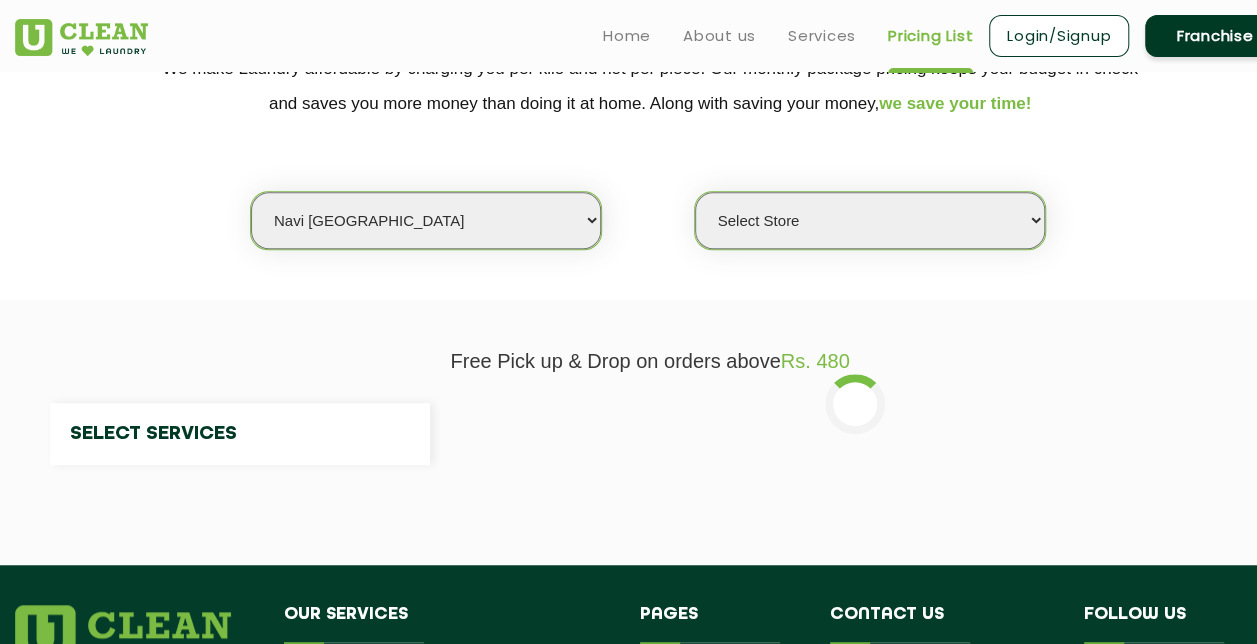 select on "0" 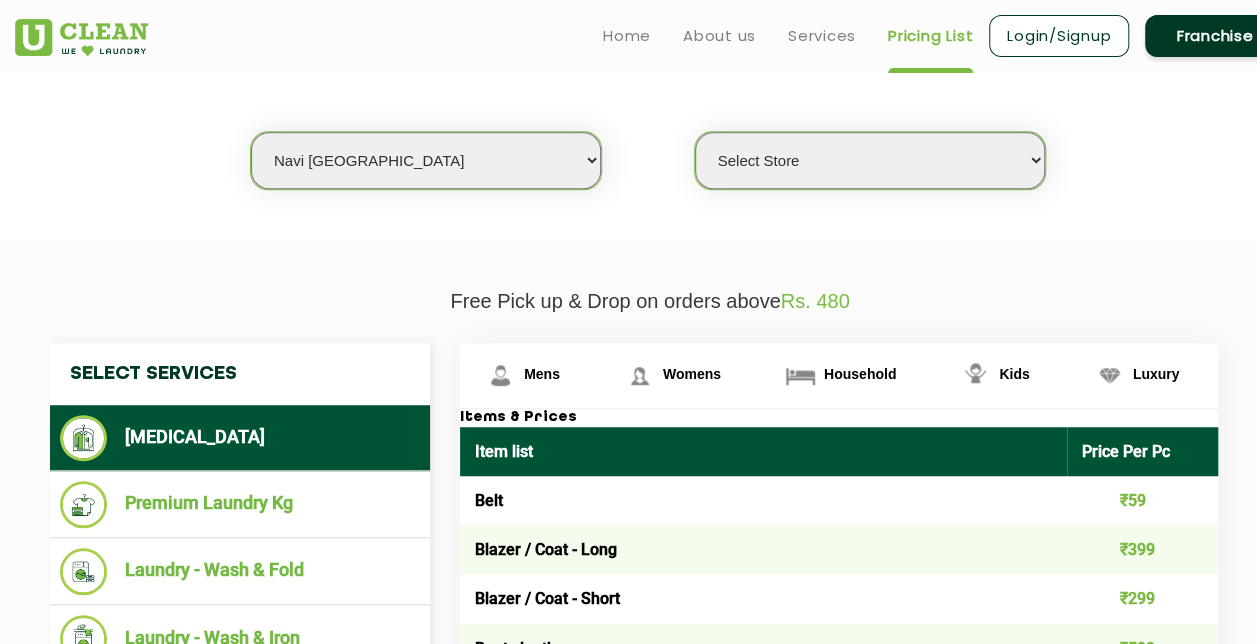scroll, scrollTop: 495, scrollLeft: 0, axis: vertical 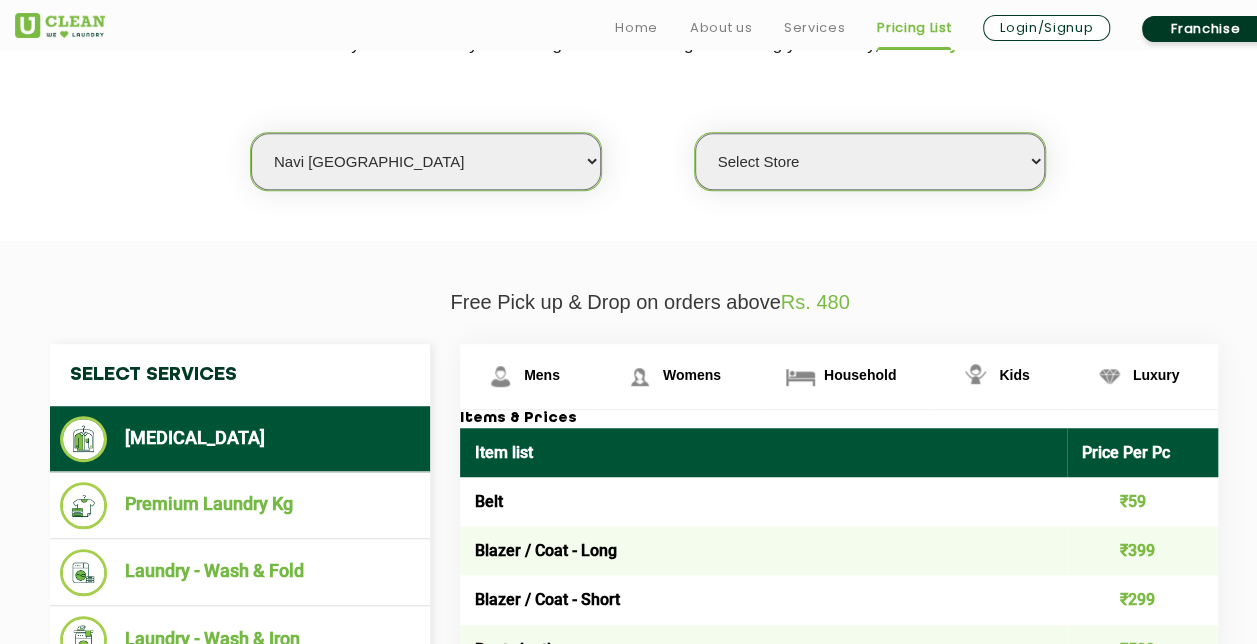 click on "Select city [GEOGRAPHIC_DATA] [GEOGRAPHIC_DATA] [GEOGRAPHIC_DATA] [GEOGRAPHIC_DATA] [GEOGRAPHIC_DATA] [GEOGRAPHIC_DATA] [GEOGRAPHIC_DATA] - [GEOGRAPHIC_DATA] Select [GEOGRAPHIC_DATA] [GEOGRAPHIC_DATA] [GEOGRAPHIC_DATA] [GEOGRAPHIC_DATA] [GEOGRAPHIC_DATA] [GEOGRAPHIC_DATA] [GEOGRAPHIC_DATA] [GEOGRAPHIC_DATA] [GEOGRAPHIC_DATA] [GEOGRAPHIC_DATA] [GEOGRAPHIC_DATA] [GEOGRAPHIC_DATA] [GEOGRAPHIC_DATA] [GEOGRAPHIC_DATA] [GEOGRAPHIC_DATA] [GEOGRAPHIC_DATA] [GEOGRAPHIC_DATA] [GEOGRAPHIC_DATA] [GEOGRAPHIC_DATA] [GEOGRAPHIC_DATA] [GEOGRAPHIC_DATA] [GEOGRAPHIC_DATA] [GEOGRAPHIC_DATA] [GEOGRAPHIC_DATA] [GEOGRAPHIC_DATA] [GEOGRAPHIC_DATA] [GEOGRAPHIC_DATA] [GEOGRAPHIC_DATA] [GEOGRAPHIC_DATA] [GEOGRAPHIC_DATA] [GEOGRAPHIC_DATA] [GEOGRAPHIC_DATA] [GEOGRAPHIC_DATA] [GEOGRAPHIC_DATA] [GEOGRAPHIC_DATA] [GEOGRAPHIC_DATA] [GEOGRAPHIC_DATA] [GEOGRAPHIC_DATA] [GEOGRAPHIC_DATA] [GEOGRAPHIC_DATA] [GEOGRAPHIC_DATA] [GEOGRAPHIC_DATA] [GEOGRAPHIC_DATA] [GEOGRAPHIC_DATA] [GEOGRAPHIC_DATA] [GEOGRAPHIC_DATA] [GEOGRAPHIC_DATA] [GEOGRAPHIC_DATA] [GEOGRAPHIC_DATA] [GEOGRAPHIC_DATA] [GEOGRAPHIC_DATA] [GEOGRAPHIC_DATA] [GEOGRAPHIC_DATA] [GEOGRAPHIC_DATA] [GEOGRAPHIC_DATA] [GEOGRAPHIC_DATA] [GEOGRAPHIC_DATA] [GEOGRAPHIC_DATA] [GEOGRAPHIC_DATA] [GEOGRAPHIC_DATA] [GEOGRAPHIC_DATA] [GEOGRAPHIC_DATA] [GEOGRAPHIC_DATA] [GEOGRAPHIC_DATA] [GEOGRAPHIC_DATA] [GEOGRAPHIC_DATA] [GEOGRAPHIC_DATA] [GEOGRAPHIC_DATA] [GEOGRAPHIC_DATA] [GEOGRAPHIC_DATA] [GEOGRAPHIC_DATA] [GEOGRAPHIC_DATA] [GEOGRAPHIC_DATA] [GEOGRAPHIC_DATA] [GEOGRAPHIC_DATA] [GEOGRAPHIC_DATA] [GEOGRAPHIC_DATA] [GEOGRAPHIC_DATA] [GEOGRAPHIC_DATA] - Select [GEOGRAPHIC_DATA] [GEOGRAPHIC_DATA] [GEOGRAPHIC_DATA] [GEOGRAPHIC_DATA] [GEOGRAPHIC_DATA] [GEOGRAPHIC_DATA] [GEOGRAPHIC_DATA] [GEOGRAPHIC_DATA] [GEOGRAPHIC_DATA] [GEOGRAPHIC_DATA] [GEOGRAPHIC_DATA] [GEOGRAPHIC_DATA] [GEOGRAPHIC_DATA] [GEOGRAPHIC_DATA] [GEOGRAPHIC_DATA] [GEOGRAPHIC_DATA] [GEOGRAPHIC_DATA] [GEOGRAPHIC_DATA] [GEOGRAPHIC_DATA] [GEOGRAPHIC_DATA] [GEOGRAPHIC_DATA] [GEOGRAPHIC_DATA] [GEOGRAPHIC_DATA] [GEOGRAPHIC_DATA] [GEOGRAPHIC_DATA] [GEOGRAPHIC_DATA] [GEOGRAPHIC_DATA] [GEOGRAPHIC_DATA] [GEOGRAPHIC_DATA] [GEOGRAPHIC_DATA] [GEOGRAPHIC_DATA]" at bounding box center (426, 161) 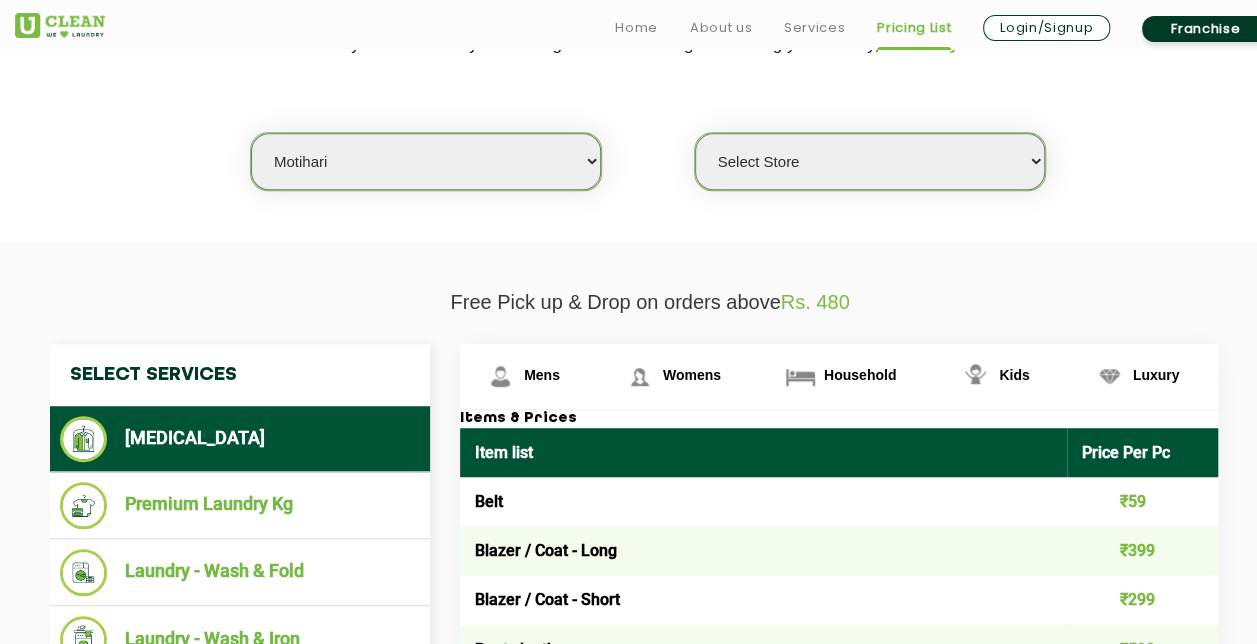 click on "Select city [GEOGRAPHIC_DATA] [GEOGRAPHIC_DATA] [GEOGRAPHIC_DATA] [GEOGRAPHIC_DATA] [GEOGRAPHIC_DATA] [GEOGRAPHIC_DATA] [GEOGRAPHIC_DATA] - [GEOGRAPHIC_DATA] Select [GEOGRAPHIC_DATA] [GEOGRAPHIC_DATA] [GEOGRAPHIC_DATA] [GEOGRAPHIC_DATA] [GEOGRAPHIC_DATA] [GEOGRAPHIC_DATA] [GEOGRAPHIC_DATA] [GEOGRAPHIC_DATA] [GEOGRAPHIC_DATA] [GEOGRAPHIC_DATA] [GEOGRAPHIC_DATA] [GEOGRAPHIC_DATA] [GEOGRAPHIC_DATA] [GEOGRAPHIC_DATA] [GEOGRAPHIC_DATA] [GEOGRAPHIC_DATA] [GEOGRAPHIC_DATA] [GEOGRAPHIC_DATA] [GEOGRAPHIC_DATA] [GEOGRAPHIC_DATA] [GEOGRAPHIC_DATA] [GEOGRAPHIC_DATA] [GEOGRAPHIC_DATA] [GEOGRAPHIC_DATA] [GEOGRAPHIC_DATA] [GEOGRAPHIC_DATA] [GEOGRAPHIC_DATA] [GEOGRAPHIC_DATA] [GEOGRAPHIC_DATA] [GEOGRAPHIC_DATA] [GEOGRAPHIC_DATA] [GEOGRAPHIC_DATA] [GEOGRAPHIC_DATA] [GEOGRAPHIC_DATA] [GEOGRAPHIC_DATA] [GEOGRAPHIC_DATA] [GEOGRAPHIC_DATA] [GEOGRAPHIC_DATA] [GEOGRAPHIC_DATA] [GEOGRAPHIC_DATA] [GEOGRAPHIC_DATA] [GEOGRAPHIC_DATA] [GEOGRAPHIC_DATA] [GEOGRAPHIC_DATA] [GEOGRAPHIC_DATA] [GEOGRAPHIC_DATA] [GEOGRAPHIC_DATA] [GEOGRAPHIC_DATA] [GEOGRAPHIC_DATA] [GEOGRAPHIC_DATA] [GEOGRAPHIC_DATA] [GEOGRAPHIC_DATA] [GEOGRAPHIC_DATA] [GEOGRAPHIC_DATA] [GEOGRAPHIC_DATA] [GEOGRAPHIC_DATA] [GEOGRAPHIC_DATA] [GEOGRAPHIC_DATA] [GEOGRAPHIC_DATA] [GEOGRAPHIC_DATA] [GEOGRAPHIC_DATA] [GEOGRAPHIC_DATA] [GEOGRAPHIC_DATA] [GEOGRAPHIC_DATA] [GEOGRAPHIC_DATA] [GEOGRAPHIC_DATA] [GEOGRAPHIC_DATA] [GEOGRAPHIC_DATA] [GEOGRAPHIC_DATA] [GEOGRAPHIC_DATA] [GEOGRAPHIC_DATA] [GEOGRAPHIC_DATA] [GEOGRAPHIC_DATA] [GEOGRAPHIC_DATA] [GEOGRAPHIC_DATA] [GEOGRAPHIC_DATA] [GEOGRAPHIC_DATA] [GEOGRAPHIC_DATA] [GEOGRAPHIC_DATA] - Select [GEOGRAPHIC_DATA] [GEOGRAPHIC_DATA] [GEOGRAPHIC_DATA] [GEOGRAPHIC_DATA] [GEOGRAPHIC_DATA] [GEOGRAPHIC_DATA] [GEOGRAPHIC_DATA] [GEOGRAPHIC_DATA] [GEOGRAPHIC_DATA] [GEOGRAPHIC_DATA] [GEOGRAPHIC_DATA] [GEOGRAPHIC_DATA] [GEOGRAPHIC_DATA] [GEOGRAPHIC_DATA] [GEOGRAPHIC_DATA] [GEOGRAPHIC_DATA] [GEOGRAPHIC_DATA] [GEOGRAPHIC_DATA] [GEOGRAPHIC_DATA] [GEOGRAPHIC_DATA] [GEOGRAPHIC_DATA] [GEOGRAPHIC_DATA] [GEOGRAPHIC_DATA] [GEOGRAPHIC_DATA] [GEOGRAPHIC_DATA] [GEOGRAPHIC_DATA] [GEOGRAPHIC_DATA] [GEOGRAPHIC_DATA] [GEOGRAPHIC_DATA] [GEOGRAPHIC_DATA] [GEOGRAPHIC_DATA]" at bounding box center (426, 161) 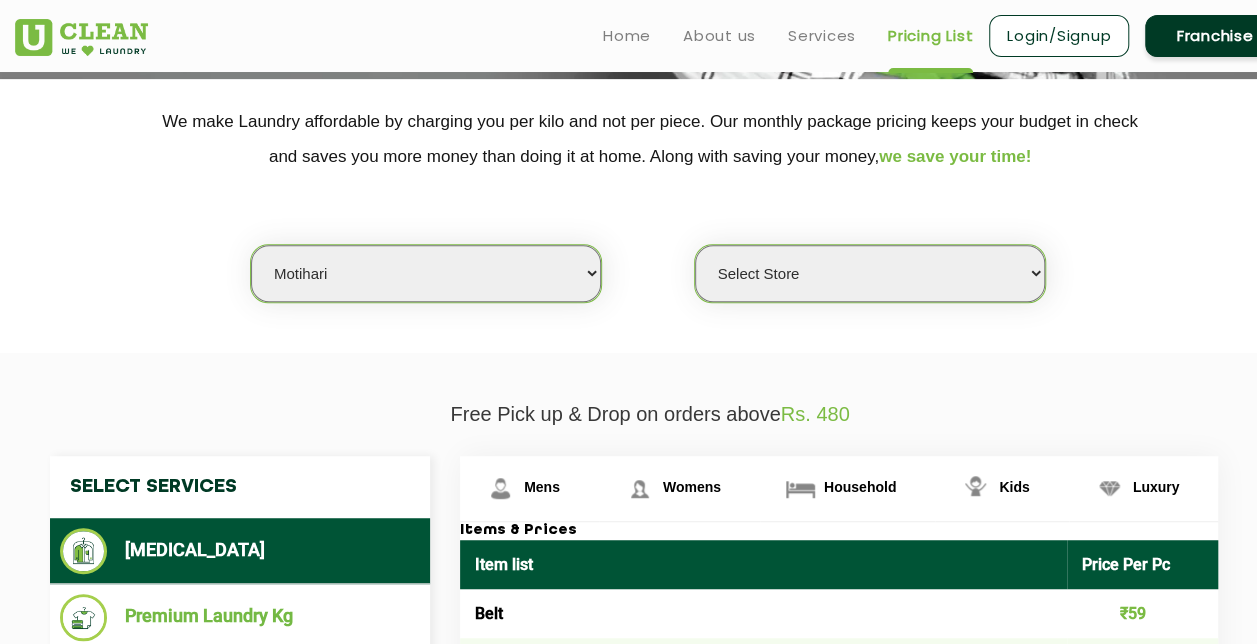 select on "0" 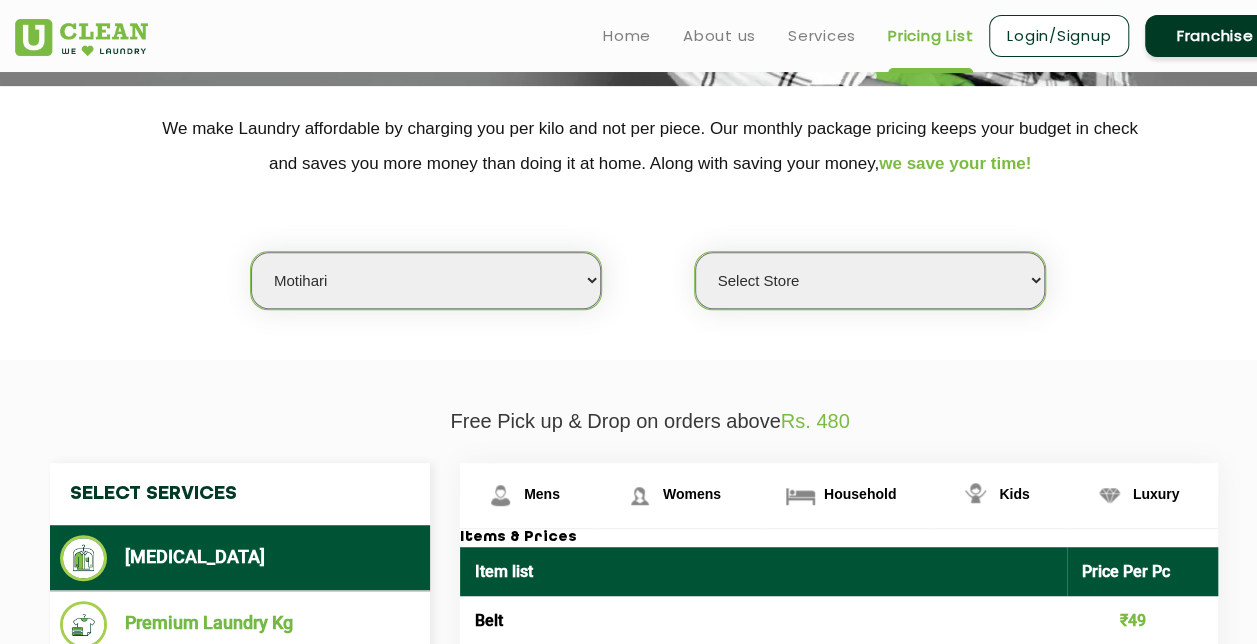 scroll, scrollTop: 375, scrollLeft: 0, axis: vertical 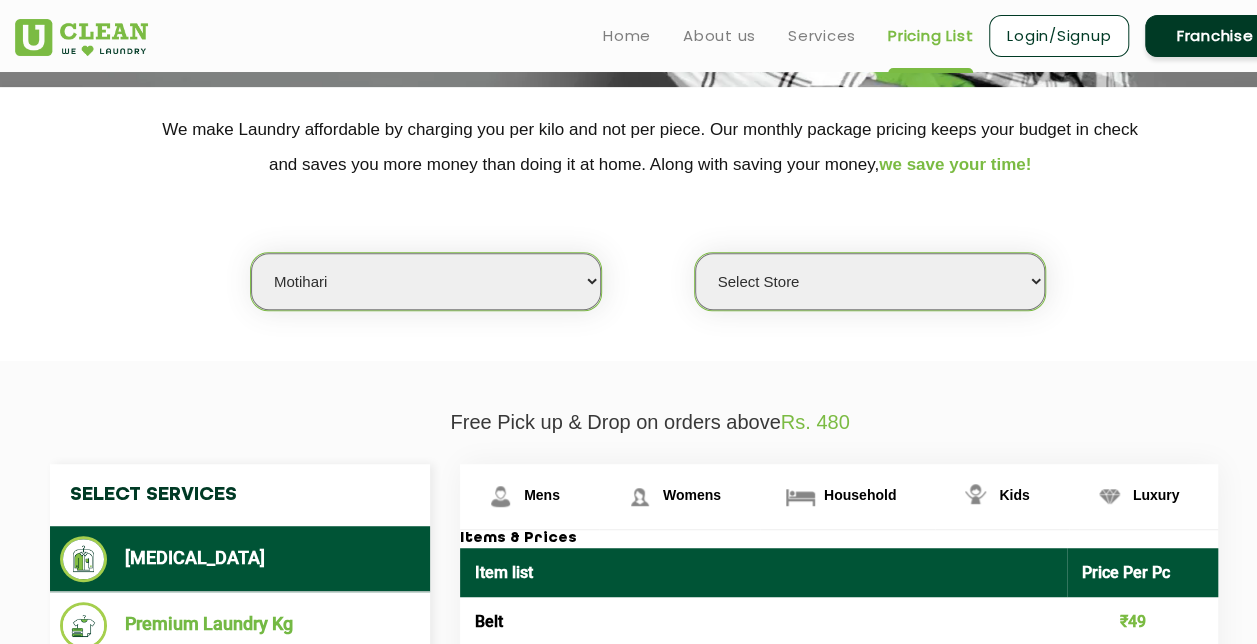 click on "Select city [GEOGRAPHIC_DATA] [GEOGRAPHIC_DATA] [GEOGRAPHIC_DATA] [GEOGRAPHIC_DATA] [GEOGRAPHIC_DATA] [GEOGRAPHIC_DATA] [GEOGRAPHIC_DATA] - [GEOGRAPHIC_DATA] Select [GEOGRAPHIC_DATA] [GEOGRAPHIC_DATA] [GEOGRAPHIC_DATA] [GEOGRAPHIC_DATA] [GEOGRAPHIC_DATA] [GEOGRAPHIC_DATA] [GEOGRAPHIC_DATA] [GEOGRAPHIC_DATA] [GEOGRAPHIC_DATA] [GEOGRAPHIC_DATA] [GEOGRAPHIC_DATA] [GEOGRAPHIC_DATA] [GEOGRAPHIC_DATA] [GEOGRAPHIC_DATA] [GEOGRAPHIC_DATA] [GEOGRAPHIC_DATA] [GEOGRAPHIC_DATA] [GEOGRAPHIC_DATA] [GEOGRAPHIC_DATA] [GEOGRAPHIC_DATA] [GEOGRAPHIC_DATA] [GEOGRAPHIC_DATA] [GEOGRAPHIC_DATA] [GEOGRAPHIC_DATA] [GEOGRAPHIC_DATA] [GEOGRAPHIC_DATA] [GEOGRAPHIC_DATA] [GEOGRAPHIC_DATA] [GEOGRAPHIC_DATA] [GEOGRAPHIC_DATA] [GEOGRAPHIC_DATA] [GEOGRAPHIC_DATA] [GEOGRAPHIC_DATA] [GEOGRAPHIC_DATA] [GEOGRAPHIC_DATA] [GEOGRAPHIC_DATA] [GEOGRAPHIC_DATA] [GEOGRAPHIC_DATA] [GEOGRAPHIC_DATA] [GEOGRAPHIC_DATA] [GEOGRAPHIC_DATA] [GEOGRAPHIC_DATA] [GEOGRAPHIC_DATA] [GEOGRAPHIC_DATA] [GEOGRAPHIC_DATA] [GEOGRAPHIC_DATA] [GEOGRAPHIC_DATA] [GEOGRAPHIC_DATA] [GEOGRAPHIC_DATA] [GEOGRAPHIC_DATA] [GEOGRAPHIC_DATA] [GEOGRAPHIC_DATA] [GEOGRAPHIC_DATA] [GEOGRAPHIC_DATA] [GEOGRAPHIC_DATA] [GEOGRAPHIC_DATA] [GEOGRAPHIC_DATA] [GEOGRAPHIC_DATA] [GEOGRAPHIC_DATA] [GEOGRAPHIC_DATA] [GEOGRAPHIC_DATA] [GEOGRAPHIC_DATA] [GEOGRAPHIC_DATA] [GEOGRAPHIC_DATA] [GEOGRAPHIC_DATA] [GEOGRAPHIC_DATA] [GEOGRAPHIC_DATA] [GEOGRAPHIC_DATA] [GEOGRAPHIC_DATA] [GEOGRAPHIC_DATA] [GEOGRAPHIC_DATA] [GEOGRAPHIC_DATA] [GEOGRAPHIC_DATA] [GEOGRAPHIC_DATA] [GEOGRAPHIC_DATA] [GEOGRAPHIC_DATA] [GEOGRAPHIC_DATA] [GEOGRAPHIC_DATA] [GEOGRAPHIC_DATA] - Select [GEOGRAPHIC_DATA] [GEOGRAPHIC_DATA] [GEOGRAPHIC_DATA] [GEOGRAPHIC_DATA] [GEOGRAPHIC_DATA] [GEOGRAPHIC_DATA] [GEOGRAPHIC_DATA] [GEOGRAPHIC_DATA] [GEOGRAPHIC_DATA] [GEOGRAPHIC_DATA] [GEOGRAPHIC_DATA] [GEOGRAPHIC_DATA] [GEOGRAPHIC_DATA] [GEOGRAPHIC_DATA] [GEOGRAPHIC_DATA] [GEOGRAPHIC_DATA] [GEOGRAPHIC_DATA] [GEOGRAPHIC_DATA] [GEOGRAPHIC_DATA] [GEOGRAPHIC_DATA] [GEOGRAPHIC_DATA] [GEOGRAPHIC_DATA] [GEOGRAPHIC_DATA] [GEOGRAPHIC_DATA] [GEOGRAPHIC_DATA] [GEOGRAPHIC_DATA] [GEOGRAPHIC_DATA] [GEOGRAPHIC_DATA] [GEOGRAPHIC_DATA] [GEOGRAPHIC_DATA] [GEOGRAPHIC_DATA]" at bounding box center [426, 281] 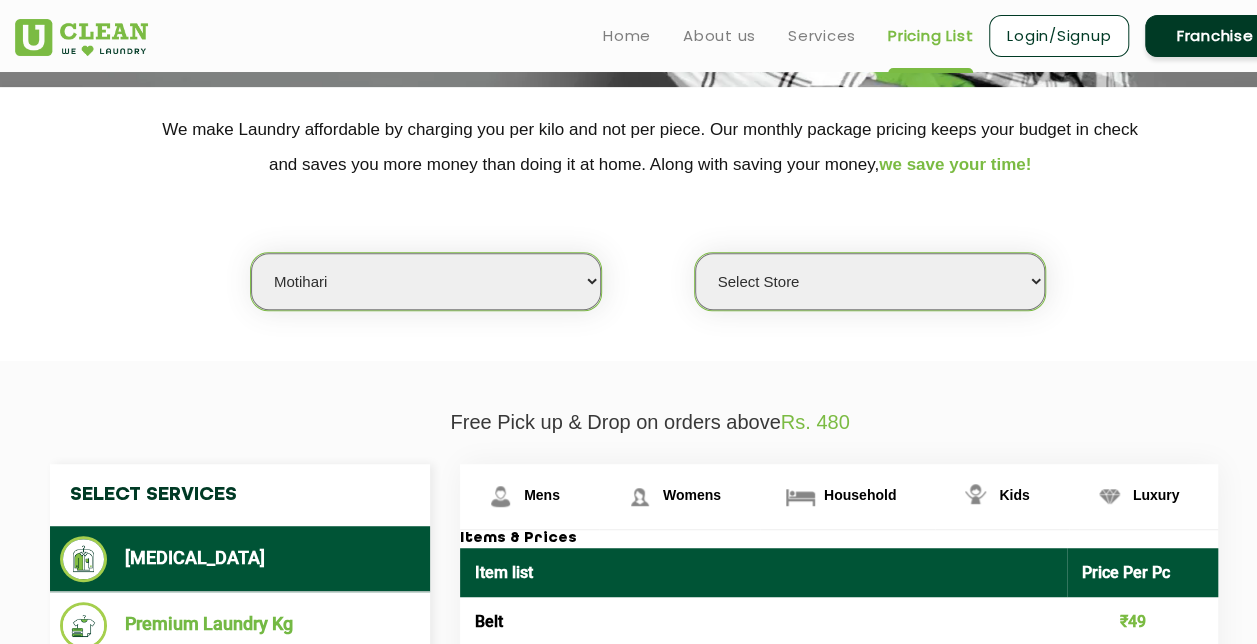 select on "16" 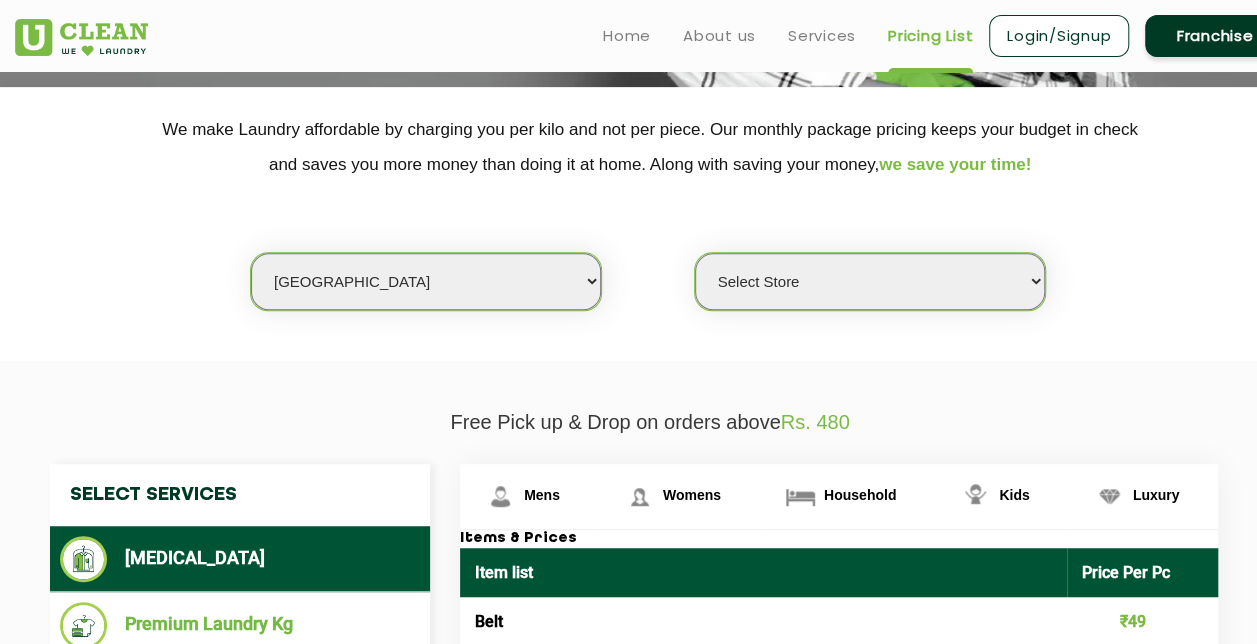 click on "Select city [GEOGRAPHIC_DATA] [GEOGRAPHIC_DATA] [GEOGRAPHIC_DATA] [GEOGRAPHIC_DATA] [GEOGRAPHIC_DATA] [GEOGRAPHIC_DATA] [GEOGRAPHIC_DATA] - [GEOGRAPHIC_DATA] Select [GEOGRAPHIC_DATA] [GEOGRAPHIC_DATA] [GEOGRAPHIC_DATA] [GEOGRAPHIC_DATA] [GEOGRAPHIC_DATA] [GEOGRAPHIC_DATA] [GEOGRAPHIC_DATA] [GEOGRAPHIC_DATA] [GEOGRAPHIC_DATA] [GEOGRAPHIC_DATA] [GEOGRAPHIC_DATA] [GEOGRAPHIC_DATA] [GEOGRAPHIC_DATA] [GEOGRAPHIC_DATA] [GEOGRAPHIC_DATA] [GEOGRAPHIC_DATA] [GEOGRAPHIC_DATA] [GEOGRAPHIC_DATA] [GEOGRAPHIC_DATA] [GEOGRAPHIC_DATA] [GEOGRAPHIC_DATA] [GEOGRAPHIC_DATA] [GEOGRAPHIC_DATA] [GEOGRAPHIC_DATA] [GEOGRAPHIC_DATA] [GEOGRAPHIC_DATA] [GEOGRAPHIC_DATA] [GEOGRAPHIC_DATA] [GEOGRAPHIC_DATA] [GEOGRAPHIC_DATA] [GEOGRAPHIC_DATA] [GEOGRAPHIC_DATA] [GEOGRAPHIC_DATA] [GEOGRAPHIC_DATA] [GEOGRAPHIC_DATA] [GEOGRAPHIC_DATA] [GEOGRAPHIC_DATA] [GEOGRAPHIC_DATA] [GEOGRAPHIC_DATA] [GEOGRAPHIC_DATA] [GEOGRAPHIC_DATA] [GEOGRAPHIC_DATA] [GEOGRAPHIC_DATA] [GEOGRAPHIC_DATA] [GEOGRAPHIC_DATA] [GEOGRAPHIC_DATA] [GEOGRAPHIC_DATA] [GEOGRAPHIC_DATA] [GEOGRAPHIC_DATA] [GEOGRAPHIC_DATA] [GEOGRAPHIC_DATA] [GEOGRAPHIC_DATA] [GEOGRAPHIC_DATA] [GEOGRAPHIC_DATA] [GEOGRAPHIC_DATA] [GEOGRAPHIC_DATA] [GEOGRAPHIC_DATA] [GEOGRAPHIC_DATA] [GEOGRAPHIC_DATA] [GEOGRAPHIC_DATA] [GEOGRAPHIC_DATA] [GEOGRAPHIC_DATA] [GEOGRAPHIC_DATA] [GEOGRAPHIC_DATA] [GEOGRAPHIC_DATA] [GEOGRAPHIC_DATA] [GEOGRAPHIC_DATA] [GEOGRAPHIC_DATA] [GEOGRAPHIC_DATA] [GEOGRAPHIC_DATA] [GEOGRAPHIC_DATA] [GEOGRAPHIC_DATA] [GEOGRAPHIC_DATA] [GEOGRAPHIC_DATA] [GEOGRAPHIC_DATA] [GEOGRAPHIC_DATA] [GEOGRAPHIC_DATA] [GEOGRAPHIC_DATA] [GEOGRAPHIC_DATA] - Select [GEOGRAPHIC_DATA] [GEOGRAPHIC_DATA] [GEOGRAPHIC_DATA] [GEOGRAPHIC_DATA] [GEOGRAPHIC_DATA] [GEOGRAPHIC_DATA] [GEOGRAPHIC_DATA] [GEOGRAPHIC_DATA] [GEOGRAPHIC_DATA] [GEOGRAPHIC_DATA] [GEOGRAPHIC_DATA] [GEOGRAPHIC_DATA] [GEOGRAPHIC_DATA] [GEOGRAPHIC_DATA] [GEOGRAPHIC_DATA] [GEOGRAPHIC_DATA] [GEOGRAPHIC_DATA] [GEOGRAPHIC_DATA] [GEOGRAPHIC_DATA] [GEOGRAPHIC_DATA] [GEOGRAPHIC_DATA] [GEOGRAPHIC_DATA] [GEOGRAPHIC_DATA] [GEOGRAPHIC_DATA] [GEOGRAPHIC_DATA] [GEOGRAPHIC_DATA] [GEOGRAPHIC_DATA] [GEOGRAPHIC_DATA] [GEOGRAPHIC_DATA] [GEOGRAPHIC_DATA] [GEOGRAPHIC_DATA]" at bounding box center [426, 281] 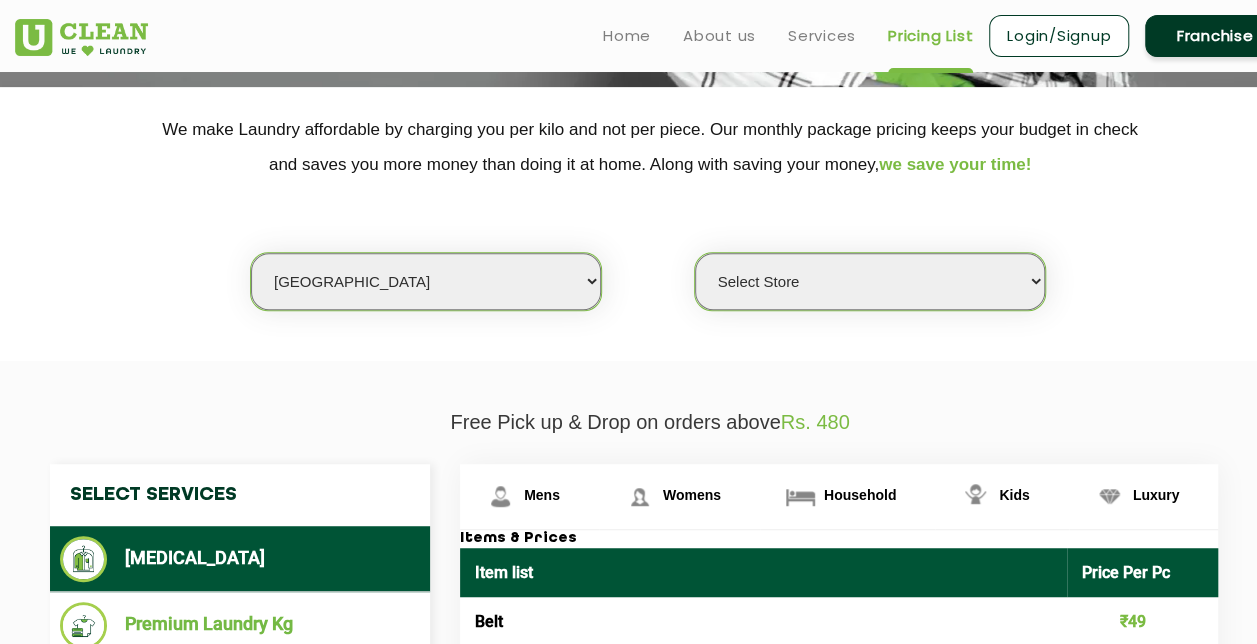 select on "0" 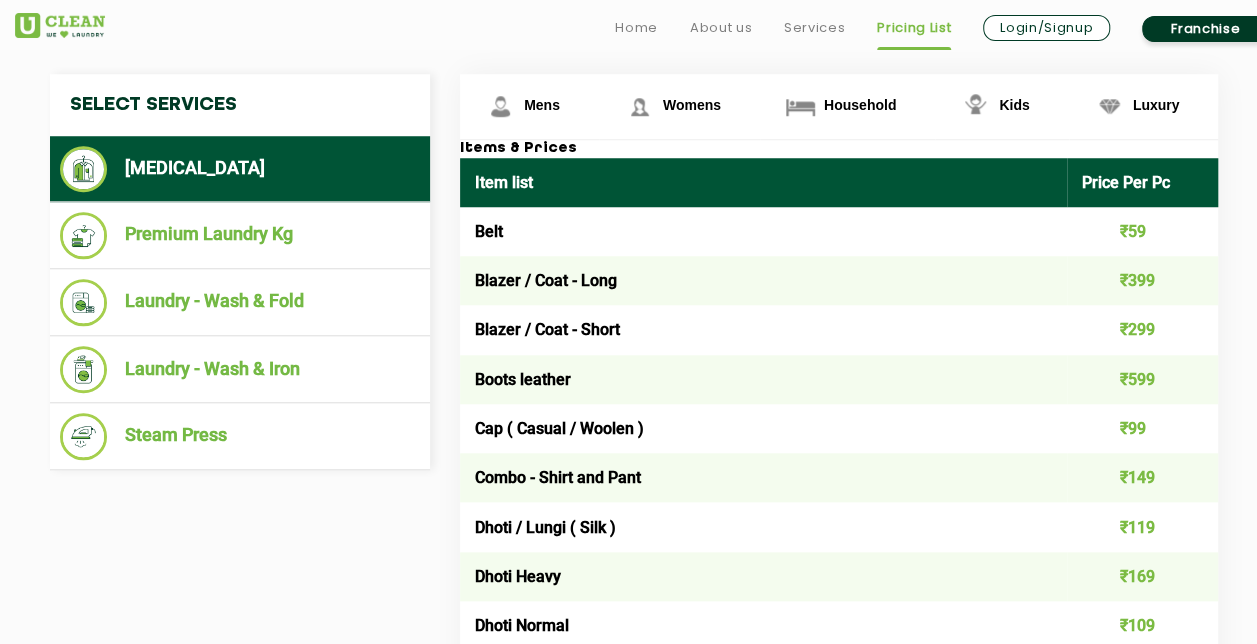 scroll, scrollTop: 766, scrollLeft: 0, axis: vertical 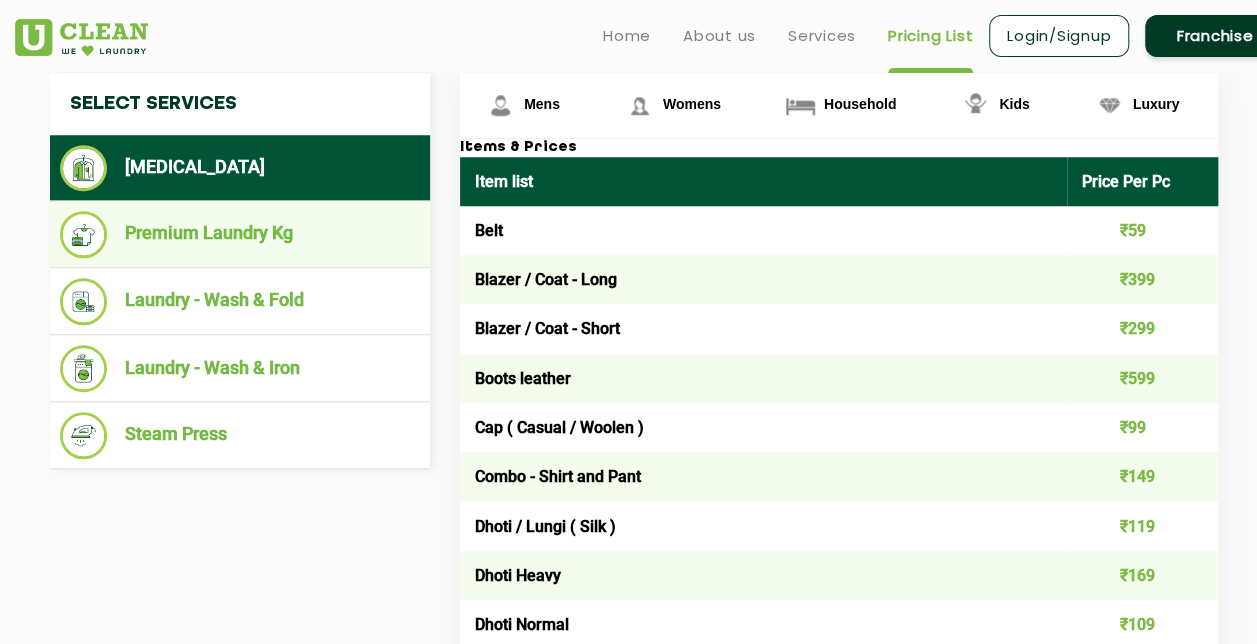 click on "Premium Laundry Kg" at bounding box center [240, 234] 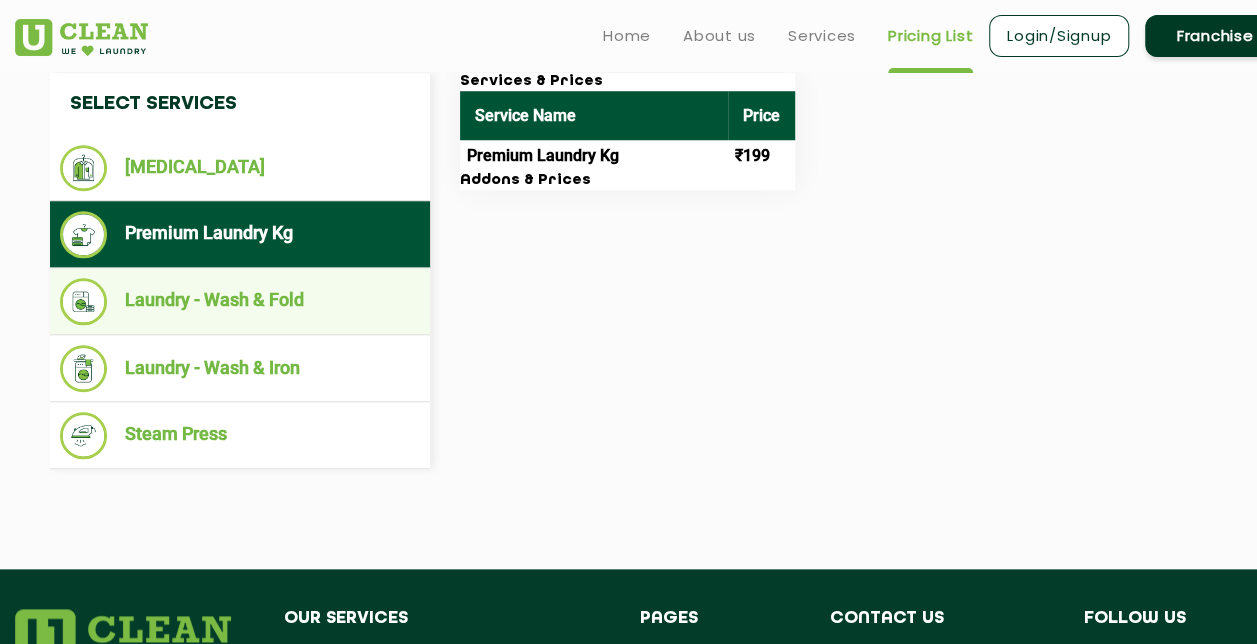 click on "Laundry - Wash & Fold" at bounding box center [240, 301] 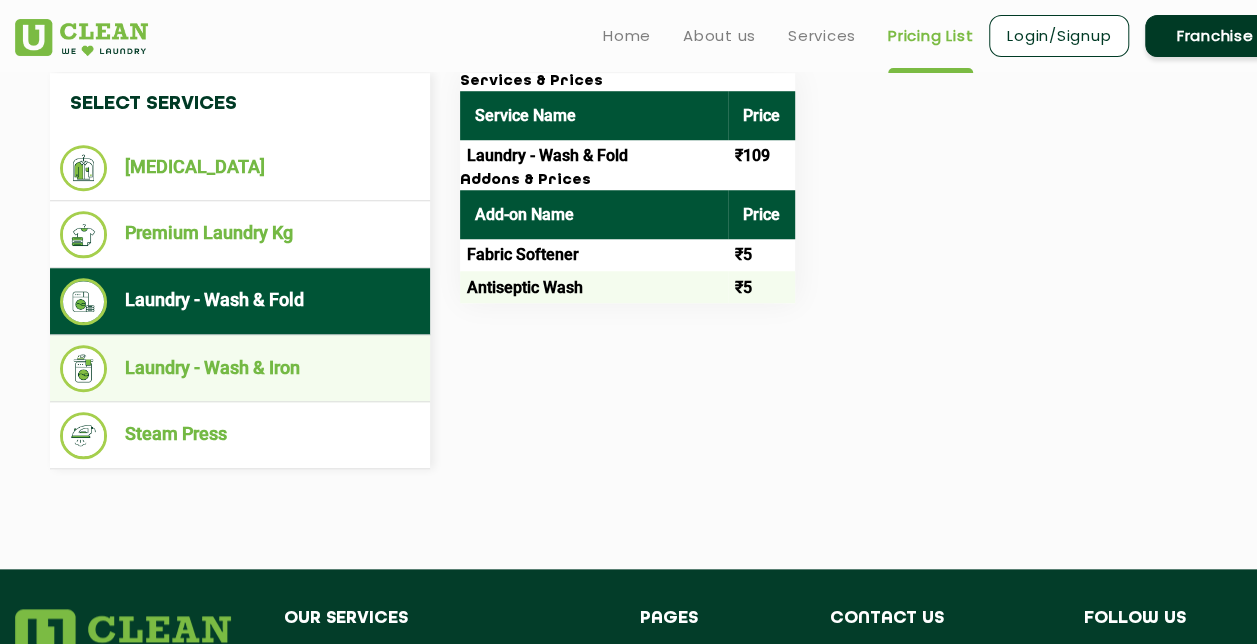 click on "Laundry - Wash & Iron" at bounding box center (240, 368) 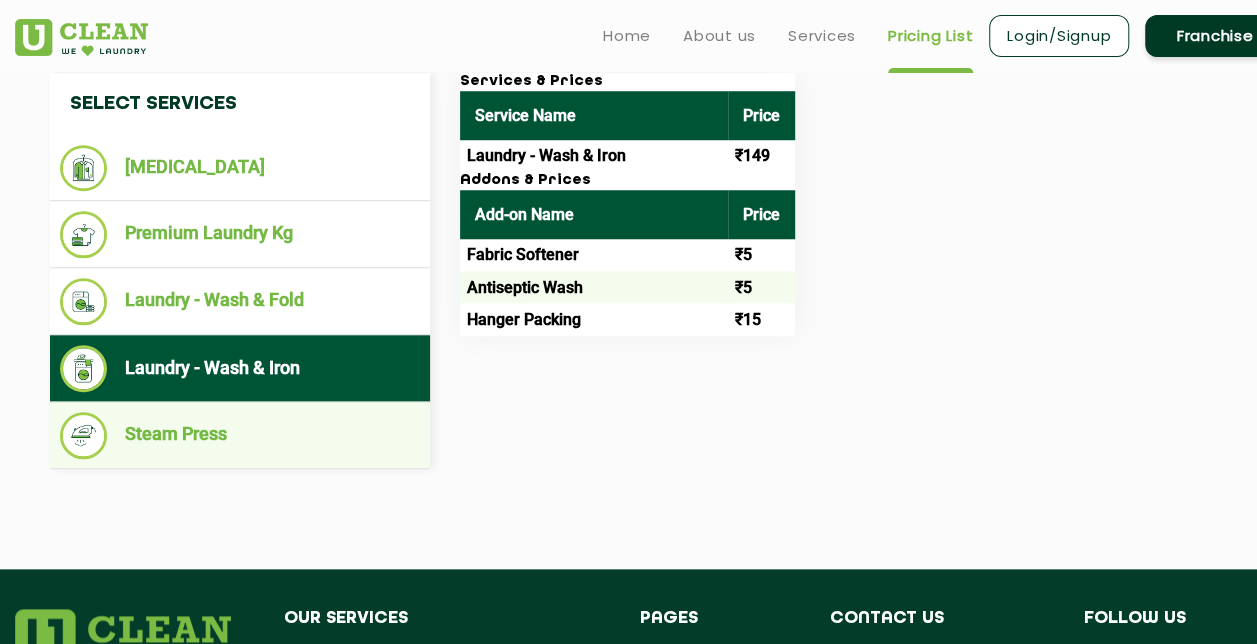 click on "Steam Press" at bounding box center (240, 435) 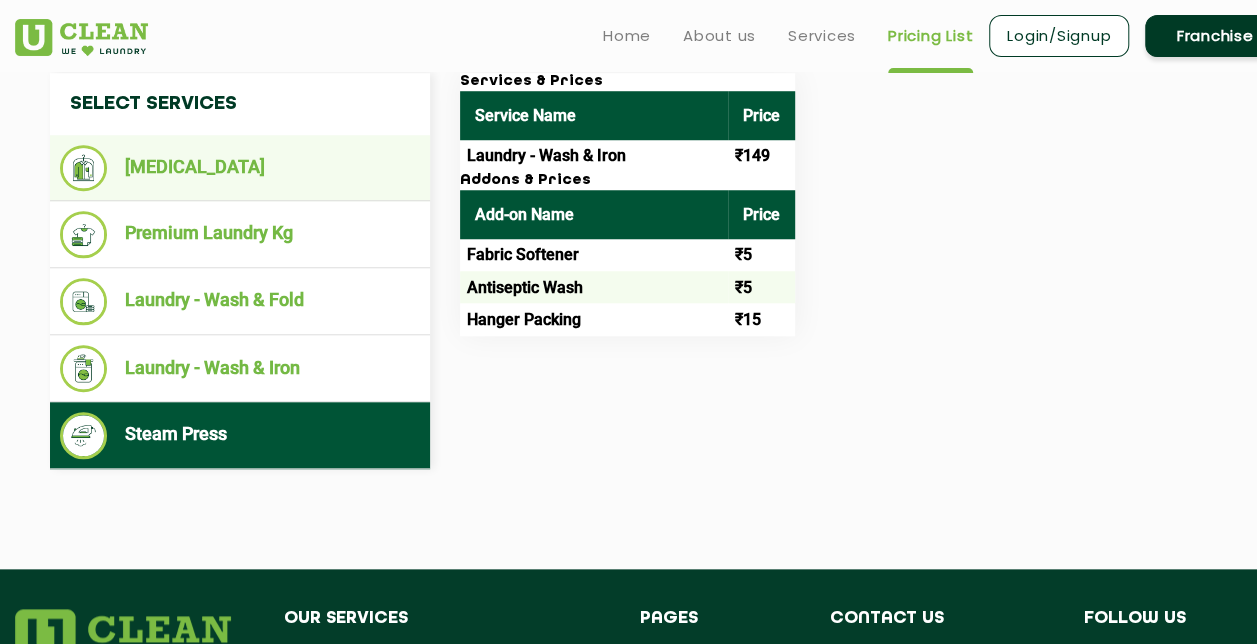 click on "[MEDICAL_DATA]" at bounding box center (240, 168) 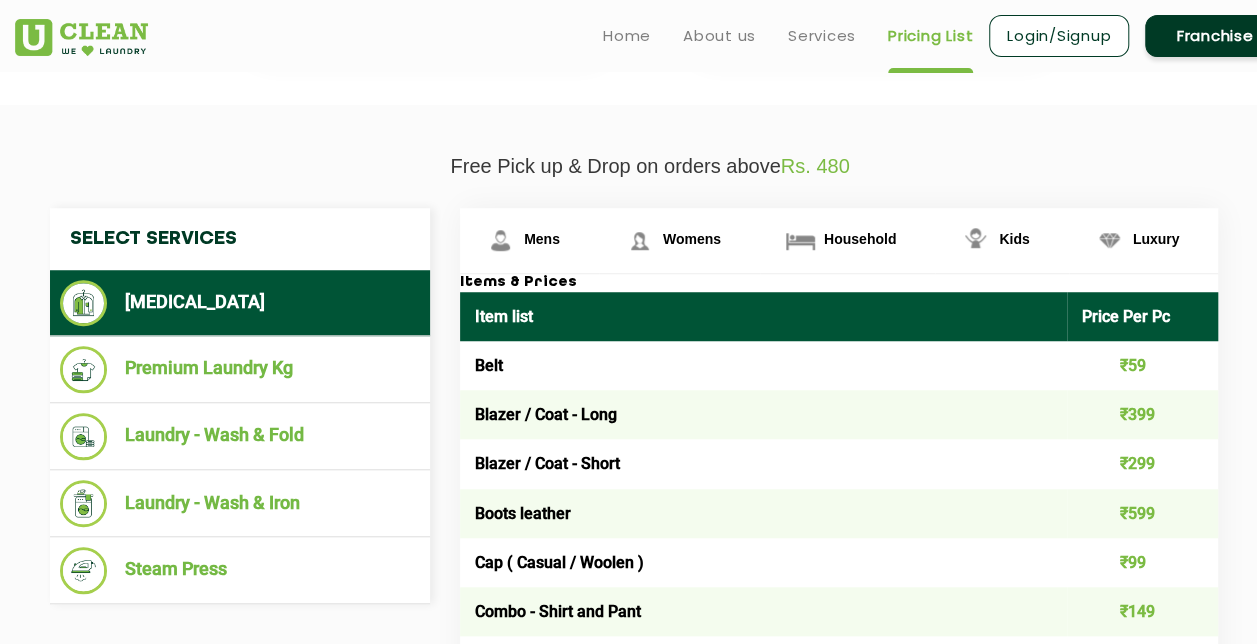 scroll, scrollTop: 628, scrollLeft: 0, axis: vertical 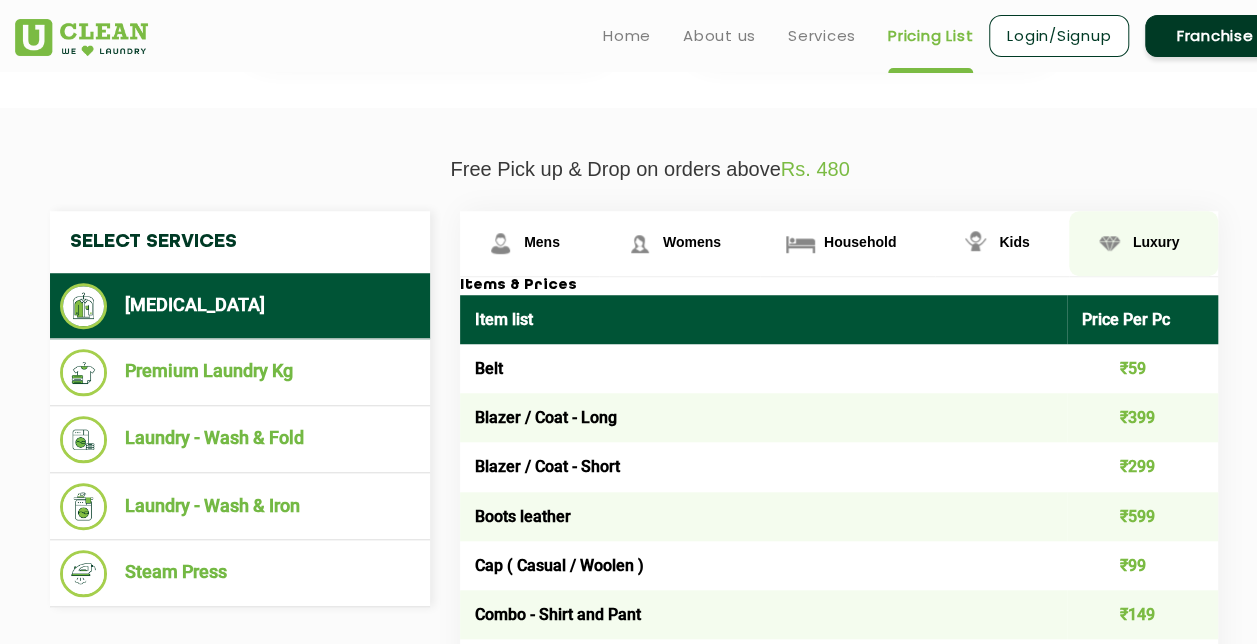 click at bounding box center (500, 243) 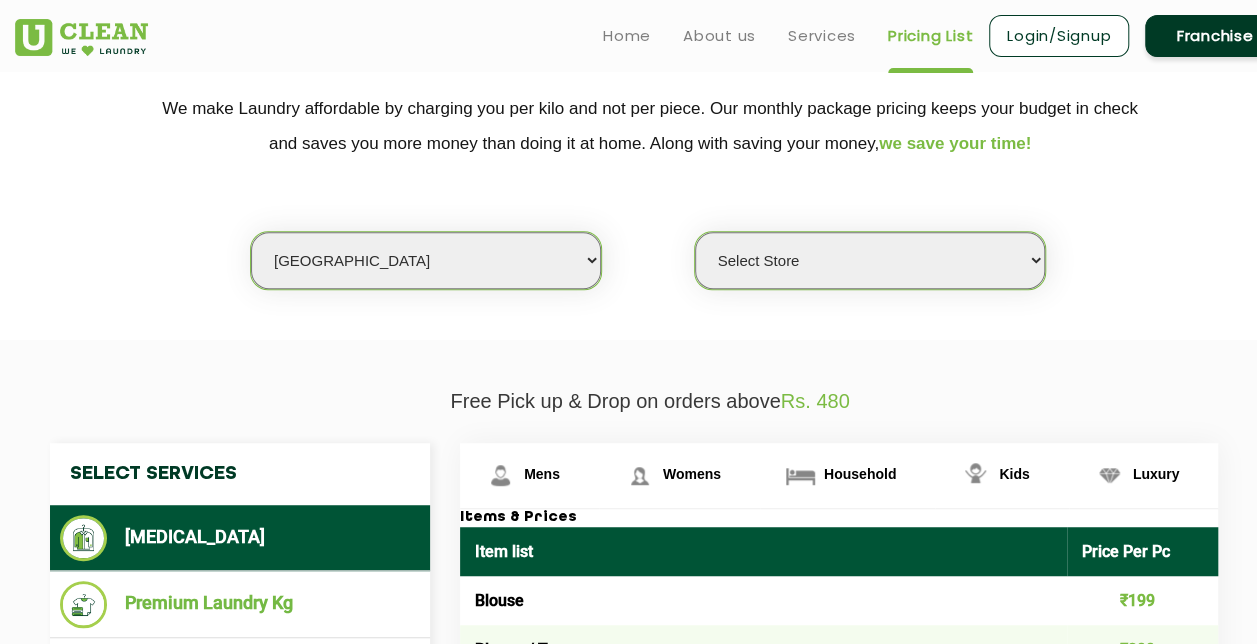 scroll, scrollTop: 287, scrollLeft: 0, axis: vertical 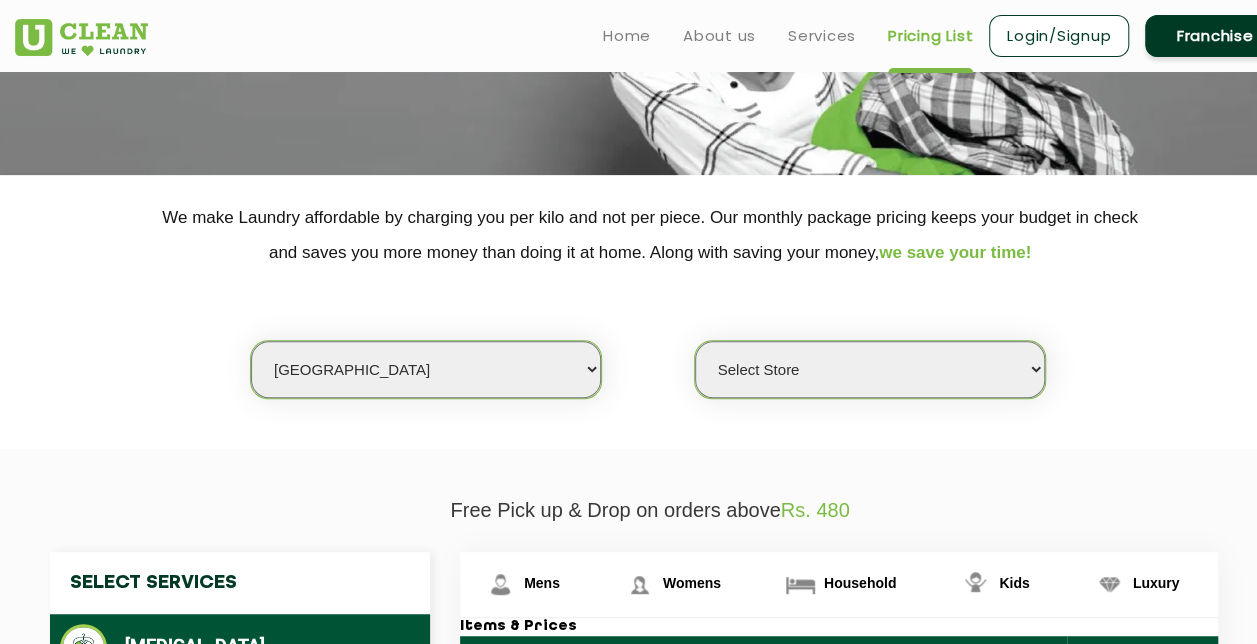 click on "Select city [GEOGRAPHIC_DATA] [GEOGRAPHIC_DATA] [GEOGRAPHIC_DATA] [GEOGRAPHIC_DATA] [GEOGRAPHIC_DATA] [GEOGRAPHIC_DATA] [GEOGRAPHIC_DATA] - [GEOGRAPHIC_DATA] Select [GEOGRAPHIC_DATA] [GEOGRAPHIC_DATA] [GEOGRAPHIC_DATA] [GEOGRAPHIC_DATA] [GEOGRAPHIC_DATA] [GEOGRAPHIC_DATA] [GEOGRAPHIC_DATA] [GEOGRAPHIC_DATA] [GEOGRAPHIC_DATA] [GEOGRAPHIC_DATA] [GEOGRAPHIC_DATA] [GEOGRAPHIC_DATA] [GEOGRAPHIC_DATA] [GEOGRAPHIC_DATA] [GEOGRAPHIC_DATA] [GEOGRAPHIC_DATA] [GEOGRAPHIC_DATA] [GEOGRAPHIC_DATA] [GEOGRAPHIC_DATA] [GEOGRAPHIC_DATA] [GEOGRAPHIC_DATA] [GEOGRAPHIC_DATA] [GEOGRAPHIC_DATA] [GEOGRAPHIC_DATA] [GEOGRAPHIC_DATA] [GEOGRAPHIC_DATA] [GEOGRAPHIC_DATA] [GEOGRAPHIC_DATA] [GEOGRAPHIC_DATA] [GEOGRAPHIC_DATA] [GEOGRAPHIC_DATA] [GEOGRAPHIC_DATA] [GEOGRAPHIC_DATA] [GEOGRAPHIC_DATA] [GEOGRAPHIC_DATA] [GEOGRAPHIC_DATA] [GEOGRAPHIC_DATA] [GEOGRAPHIC_DATA] [GEOGRAPHIC_DATA] [GEOGRAPHIC_DATA] [GEOGRAPHIC_DATA] [GEOGRAPHIC_DATA] [GEOGRAPHIC_DATA] [GEOGRAPHIC_DATA] [GEOGRAPHIC_DATA] [GEOGRAPHIC_DATA] [GEOGRAPHIC_DATA] [GEOGRAPHIC_DATA] [GEOGRAPHIC_DATA] [GEOGRAPHIC_DATA] [GEOGRAPHIC_DATA] [GEOGRAPHIC_DATA] [GEOGRAPHIC_DATA] [GEOGRAPHIC_DATA] [GEOGRAPHIC_DATA] [GEOGRAPHIC_DATA] [GEOGRAPHIC_DATA] [GEOGRAPHIC_DATA] [GEOGRAPHIC_DATA] [GEOGRAPHIC_DATA] [GEOGRAPHIC_DATA] [GEOGRAPHIC_DATA] [GEOGRAPHIC_DATA] [GEOGRAPHIC_DATA] [GEOGRAPHIC_DATA] [GEOGRAPHIC_DATA] [GEOGRAPHIC_DATA] [GEOGRAPHIC_DATA] [GEOGRAPHIC_DATA] [GEOGRAPHIC_DATA] [GEOGRAPHIC_DATA] [GEOGRAPHIC_DATA] [GEOGRAPHIC_DATA] [GEOGRAPHIC_DATA] [GEOGRAPHIC_DATA] [GEOGRAPHIC_DATA] [GEOGRAPHIC_DATA] [GEOGRAPHIC_DATA] [GEOGRAPHIC_DATA] - Select [GEOGRAPHIC_DATA] [GEOGRAPHIC_DATA] [GEOGRAPHIC_DATA] [GEOGRAPHIC_DATA] [GEOGRAPHIC_DATA] [GEOGRAPHIC_DATA] [GEOGRAPHIC_DATA] [GEOGRAPHIC_DATA] [GEOGRAPHIC_DATA] [GEOGRAPHIC_DATA] [GEOGRAPHIC_DATA] [GEOGRAPHIC_DATA] [GEOGRAPHIC_DATA] [GEOGRAPHIC_DATA] [GEOGRAPHIC_DATA] [GEOGRAPHIC_DATA] [GEOGRAPHIC_DATA] [GEOGRAPHIC_DATA] [GEOGRAPHIC_DATA] [GEOGRAPHIC_DATA] [GEOGRAPHIC_DATA] [GEOGRAPHIC_DATA] [GEOGRAPHIC_DATA] [GEOGRAPHIC_DATA] [GEOGRAPHIC_DATA] [GEOGRAPHIC_DATA] [GEOGRAPHIC_DATA] [GEOGRAPHIC_DATA] [GEOGRAPHIC_DATA] [GEOGRAPHIC_DATA] [GEOGRAPHIC_DATA]" at bounding box center [426, 369] 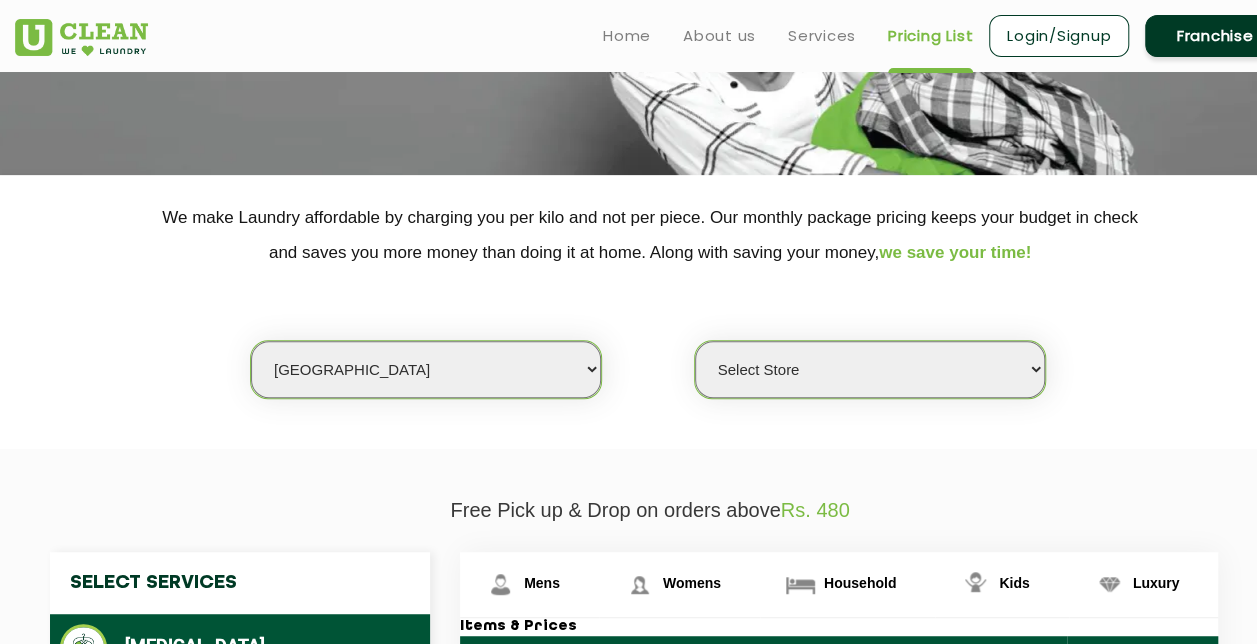 select on "149" 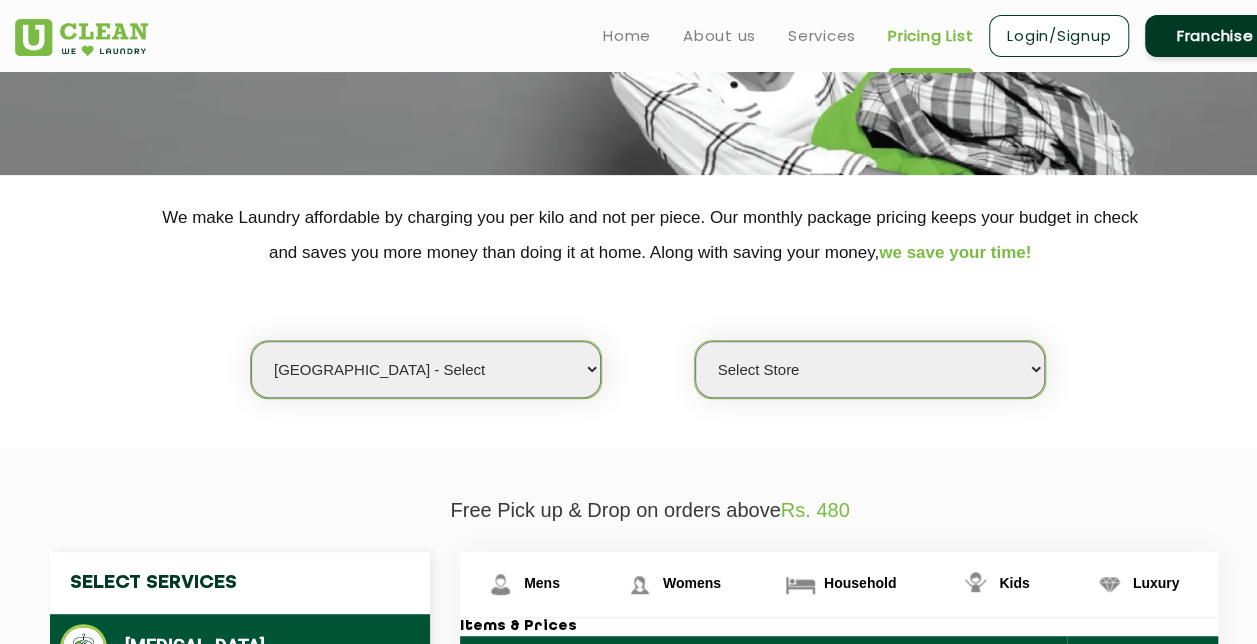 click on "Select city [GEOGRAPHIC_DATA] [GEOGRAPHIC_DATA] [GEOGRAPHIC_DATA] [GEOGRAPHIC_DATA] [GEOGRAPHIC_DATA] [GEOGRAPHIC_DATA] [GEOGRAPHIC_DATA] - [GEOGRAPHIC_DATA] Select [GEOGRAPHIC_DATA] [GEOGRAPHIC_DATA] [GEOGRAPHIC_DATA] [GEOGRAPHIC_DATA] [GEOGRAPHIC_DATA] [GEOGRAPHIC_DATA] [GEOGRAPHIC_DATA] [GEOGRAPHIC_DATA] [GEOGRAPHIC_DATA] [GEOGRAPHIC_DATA] [GEOGRAPHIC_DATA] [GEOGRAPHIC_DATA] [GEOGRAPHIC_DATA] [GEOGRAPHIC_DATA] [GEOGRAPHIC_DATA] [GEOGRAPHIC_DATA] [GEOGRAPHIC_DATA] [GEOGRAPHIC_DATA] [GEOGRAPHIC_DATA] [GEOGRAPHIC_DATA] [GEOGRAPHIC_DATA] [GEOGRAPHIC_DATA] [GEOGRAPHIC_DATA] [GEOGRAPHIC_DATA] [GEOGRAPHIC_DATA] [GEOGRAPHIC_DATA] [GEOGRAPHIC_DATA] [GEOGRAPHIC_DATA] [GEOGRAPHIC_DATA] [GEOGRAPHIC_DATA] [GEOGRAPHIC_DATA] [GEOGRAPHIC_DATA] [GEOGRAPHIC_DATA] [GEOGRAPHIC_DATA] [GEOGRAPHIC_DATA] [GEOGRAPHIC_DATA] [GEOGRAPHIC_DATA] [GEOGRAPHIC_DATA] [GEOGRAPHIC_DATA] [GEOGRAPHIC_DATA] [GEOGRAPHIC_DATA] [GEOGRAPHIC_DATA] [GEOGRAPHIC_DATA] [GEOGRAPHIC_DATA] [GEOGRAPHIC_DATA] [GEOGRAPHIC_DATA] [GEOGRAPHIC_DATA] [GEOGRAPHIC_DATA] [GEOGRAPHIC_DATA] [GEOGRAPHIC_DATA] [GEOGRAPHIC_DATA] [GEOGRAPHIC_DATA] [GEOGRAPHIC_DATA] [GEOGRAPHIC_DATA] [GEOGRAPHIC_DATA] [GEOGRAPHIC_DATA] [GEOGRAPHIC_DATA] [GEOGRAPHIC_DATA] [GEOGRAPHIC_DATA] [GEOGRAPHIC_DATA] [GEOGRAPHIC_DATA] [GEOGRAPHIC_DATA] [GEOGRAPHIC_DATA] [GEOGRAPHIC_DATA] [GEOGRAPHIC_DATA] [GEOGRAPHIC_DATA] [GEOGRAPHIC_DATA] [GEOGRAPHIC_DATA] [GEOGRAPHIC_DATA] [GEOGRAPHIC_DATA] [GEOGRAPHIC_DATA] [GEOGRAPHIC_DATA] [GEOGRAPHIC_DATA] [GEOGRAPHIC_DATA] [GEOGRAPHIC_DATA] [GEOGRAPHIC_DATA] [GEOGRAPHIC_DATA] [GEOGRAPHIC_DATA] [GEOGRAPHIC_DATA] - Select [GEOGRAPHIC_DATA] [GEOGRAPHIC_DATA] [GEOGRAPHIC_DATA] [GEOGRAPHIC_DATA] [GEOGRAPHIC_DATA] [GEOGRAPHIC_DATA] [GEOGRAPHIC_DATA] [GEOGRAPHIC_DATA] [GEOGRAPHIC_DATA] [GEOGRAPHIC_DATA] [GEOGRAPHIC_DATA] [GEOGRAPHIC_DATA] [GEOGRAPHIC_DATA] [GEOGRAPHIC_DATA] [GEOGRAPHIC_DATA] [GEOGRAPHIC_DATA] [GEOGRAPHIC_DATA] [GEOGRAPHIC_DATA] [GEOGRAPHIC_DATA] [GEOGRAPHIC_DATA] [GEOGRAPHIC_DATA] [GEOGRAPHIC_DATA] [GEOGRAPHIC_DATA] [GEOGRAPHIC_DATA] [GEOGRAPHIC_DATA] [GEOGRAPHIC_DATA] [GEOGRAPHIC_DATA] [GEOGRAPHIC_DATA] [GEOGRAPHIC_DATA] [GEOGRAPHIC_DATA] [GEOGRAPHIC_DATA]" at bounding box center [426, 369] 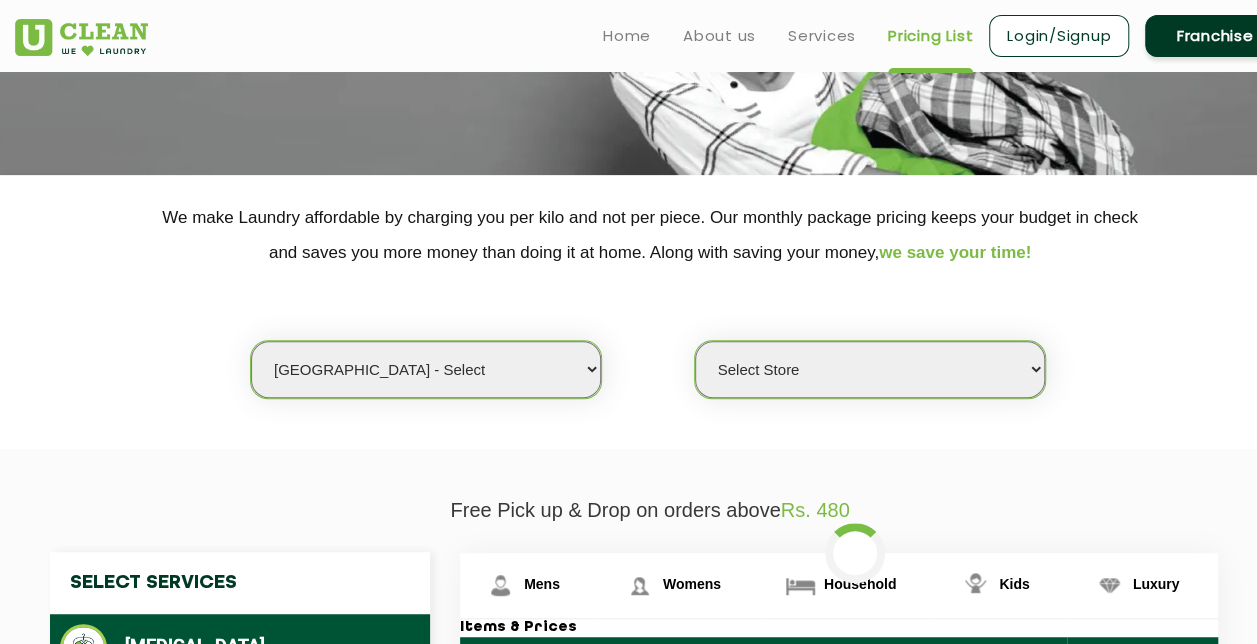 select on "0" 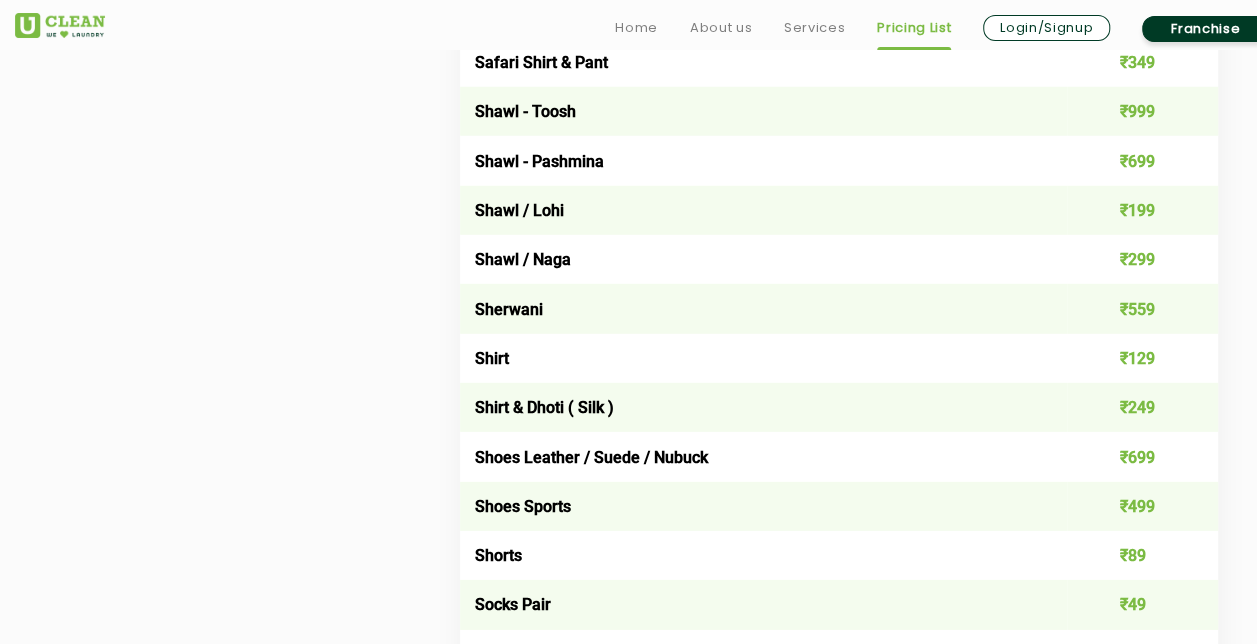 scroll, scrollTop: 2710, scrollLeft: 0, axis: vertical 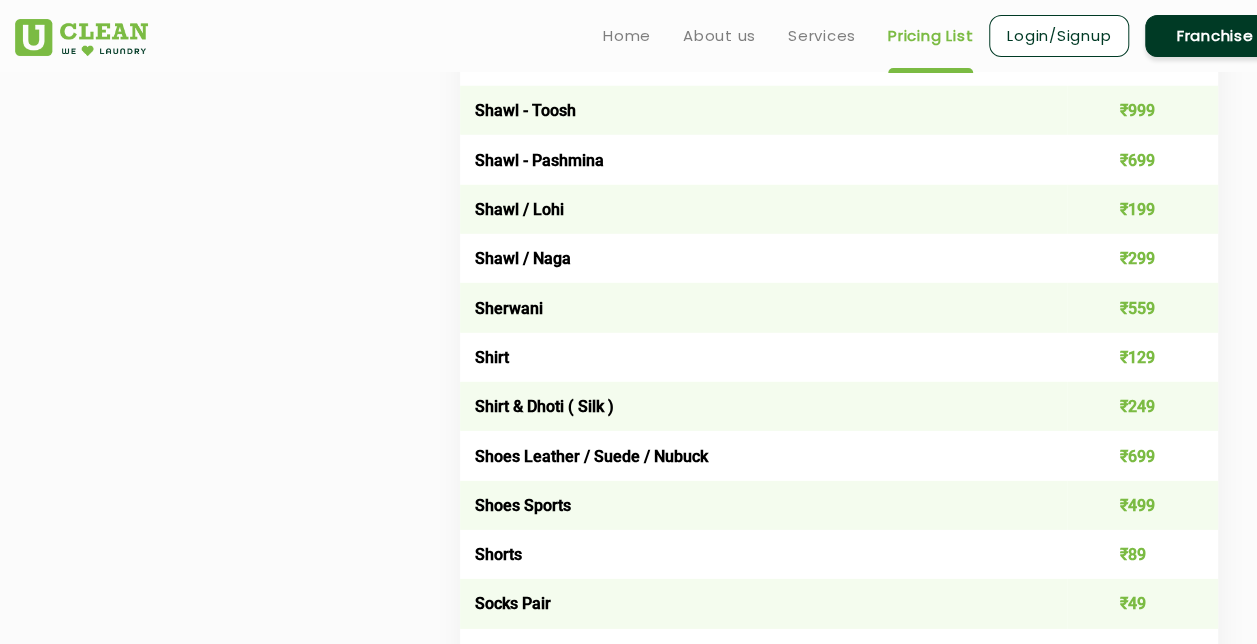 click on "Shoes Leather / Suede / Nubuck" at bounding box center [763, 455] 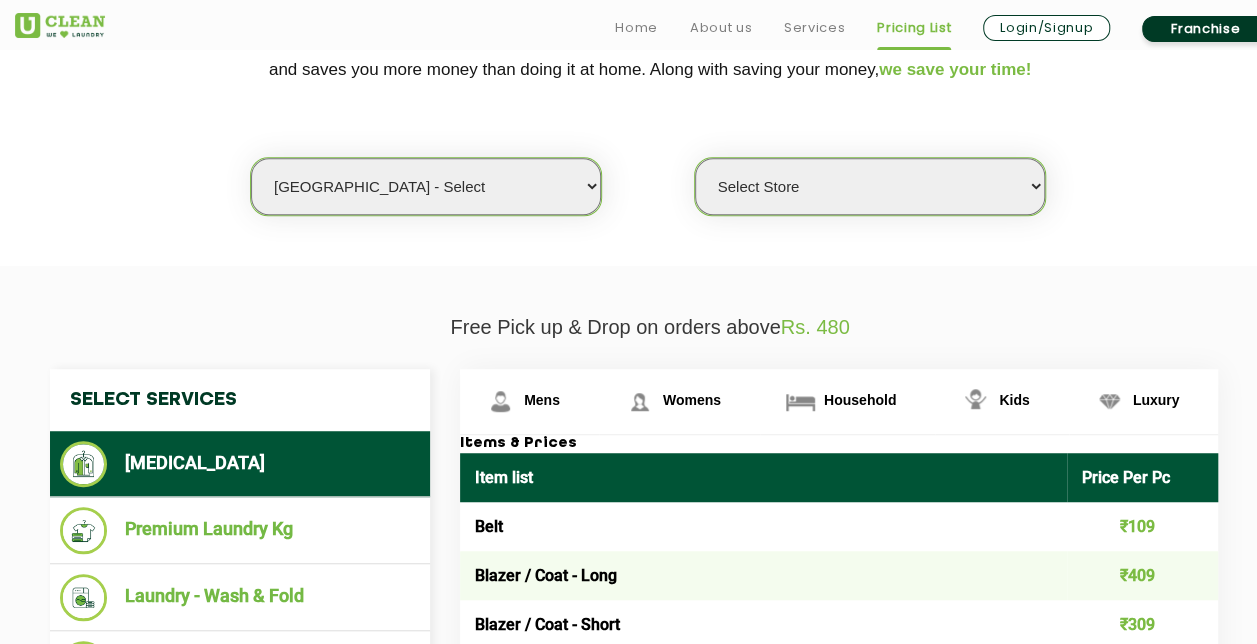 scroll, scrollTop: 482, scrollLeft: 0, axis: vertical 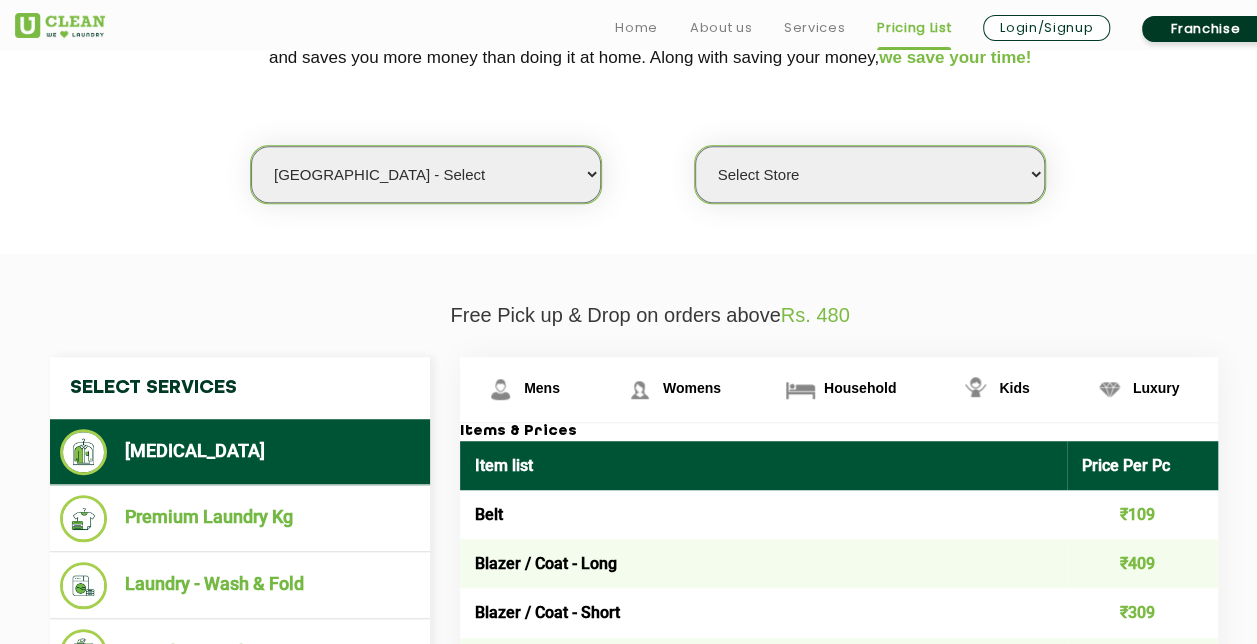click on "Select city [GEOGRAPHIC_DATA] [GEOGRAPHIC_DATA] [GEOGRAPHIC_DATA] [GEOGRAPHIC_DATA] [GEOGRAPHIC_DATA] [GEOGRAPHIC_DATA] [GEOGRAPHIC_DATA] - [GEOGRAPHIC_DATA] Select [GEOGRAPHIC_DATA] [GEOGRAPHIC_DATA] [GEOGRAPHIC_DATA] [GEOGRAPHIC_DATA] [GEOGRAPHIC_DATA] [GEOGRAPHIC_DATA] [GEOGRAPHIC_DATA] [GEOGRAPHIC_DATA] [GEOGRAPHIC_DATA] [GEOGRAPHIC_DATA] [GEOGRAPHIC_DATA] [GEOGRAPHIC_DATA] [GEOGRAPHIC_DATA] [GEOGRAPHIC_DATA] [GEOGRAPHIC_DATA] [GEOGRAPHIC_DATA] [GEOGRAPHIC_DATA] [GEOGRAPHIC_DATA] [GEOGRAPHIC_DATA] [GEOGRAPHIC_DATA] [GEOGRAPHIC_DATA] [GEOGRAPHIC_DATA] [GEOGRAPHIC_DATA] [GEOGRAPHIC_DATA] [GEOGRAPHIC_DATA] [GEOGRAPHIC_DATA] [GEOGRAPHIC_DATA] [GEOGRAPHIC_DATA] [GEOGRAPHIC_DATA] [GEOGRAPHIC_DATA] [GEOGRAPHIC_DATA] [GEOGRAPHIC_DATA] [GEOGRAPHIC_DATA] [GEOGRAPHIC_DATA] [GEOGRAPHIC_DATA] [GEOGRAPHIC_DATA] [GEOGRAPHIC_DATA] [GEOGRAPHIC_DATA] [GEOGRAPHIC_DATA] [GEOGRAPHIC_DATA] [GEOGRAPHIC_DATA] [GEOGRAPHIC_DATA] [GEOGRAPHIC_DATA] [GEOGRAPHIC_DATA] [GEOGRAPHIC_DATA] [GEOGRAPHIC_DATA] [GEOGRAPHIC_DATA] [GEOGRAPHIC_DATA] [GEOGRAPHIC_DATA] [GEOGRAPHIC_DATA] [GEOGRAPHIC_DATA] [GEOGRAPHIC_DATA] [GEOGRAPHIC_DATA] [GEOGRAPHIC_DATA] [GEOGRAPHIC_DATA] [GEOGRAPHIC_DATA] [GEOGRAPHIC_DATA] [GEOGRAPHIC_DATA] [GEOGRAPHIC_DATA] [GEOGRAPHIC_DATA] [GEOGRAPHIC_DATA] [GEOGRAPHIC_DATA] [GEOGRAPHIC_DATA] [GEOGRAPHIC_DATA] [GEOGRAPHIC_DATA] [GEOGRAPHIC_DATA] [GEOGRAPHIC_DATA] [GEOGRAPHIC_DATA] [GEOGRAPHIC_DATA] [GEOGRAPHIC_DATA] [GEOGRAPHIC_DATA] [GEOGRAPHIC_DATA] [GEOGRAPHIC_DATA] [GEOGRAPHIC_DATA] [GEOGRAPHIC_DATA] [GEOGRAPHIC_DATA] [GEOGRAPHIC_DATA] [GEOGRAPHIC_DATA] [GEOGRAPHIC_DATA] - Select [GEOGRAPHIC_DATA] [GEOGRAPHIC_DATA] [GEOGRAPHIC_DATA] [GEOGRAPHIC_DATA] [GEOGRAPHIC_DATA] [GEOGRAPHIC_DATA] [GEOGRAPHIC_DATA] [GEOGRAPHIC_DATA] [GEOGRAPHIC_DATA] [GEOGRAPHIC_DATA] [GEOGRAPHIC_DATA] [GEOGRAPHIC_DATA] [GEOGRAPHIC_DATA] [GEOGRAPHIC_DATA] [GEOGRAPHIC_DATA] [GEOGRAPHIC_DATA] [GEOGRAPHIC_DATA] [GEOGRAPHIC_DATA] [GEOGRAPHIC_DATA] [GEOGRAPHIC_DATA] [GEOGRAPHIC_DATA] [GEOGRAPHIC_DATA] [GEOGRAPHIC_DATA] [GEOGRAPHIC_DATA] [GEOGRAPHIC_DATA] [GEOGRAPHIC_DATA] [GEOGRAPHIC_DATA] [GEOGRAPHIC_DATA] [GEOGRAPHIC_DATA] [GEOGRAPHIC_DATA] [GEOGRAPHIC_DATA]" at bounding box center [426, 174] 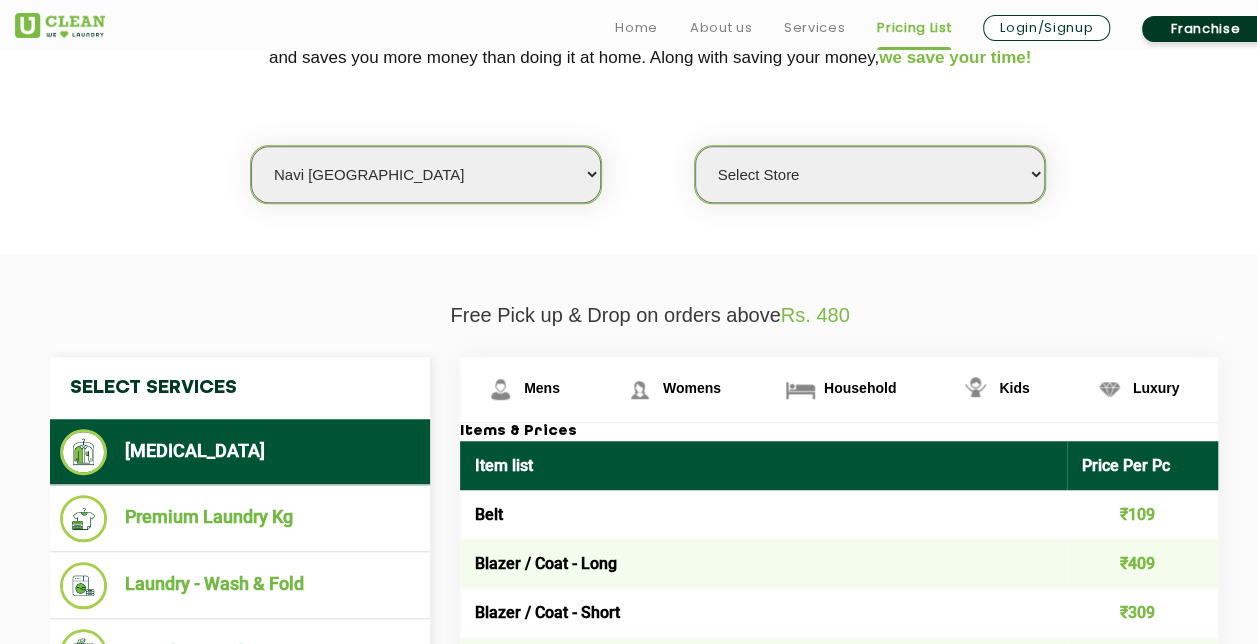 click on "Select city [GEOGRAPHIC_DATA] [GEOGRAPHIC_DATA] [GEOGRAPHIC_DATA] [GEOGRAPHIC_DATA] [GEOGRAPHIC_DATA] [GEOGRAPHIC_DATA] [GEOGRAPHIC_DATA] - [GEOGRAPHIC_DATA] Select [GEOGRAPHIC_DATA] [GEOGRAPHIC_DATA] [GEOGRAPHIC_DATA] [GEOGRAPHIC_DATA] [GEOGRAPHIC_DATA] [GEOGRAPHIC_DATA] [GEOGRAPHIC_DATA] [GEOGRAPHIC_DATA] [GEOGRAPHIC_DATA] [GEOGRAPHIC_DATA] [GEOGRAPHIC_DATA] [GEOGRAPHIC_DATA] [GEOGRAPHIC_DATA] [GEOGRAPHIC_DATA] [GEOGRAPHIC_DATA] [GEOGRAPHIC_DATA] [GEOGRAPHIC_DATA] [GEOGRAPHIC_DATA] [GEOGRAPHIC_DATA] [GEOGRAPHIC_DATA] [GEOGRAPHIC_DATA] [GEOGRAPHIC_DATA] [GEOGRAPHIC_DATA] [GEOGRAPHIC_DATA] [GEOGRAPHIC_DATA] [GEOGRAPHIC_DATA] [GEOGRAPHIC_DATA] [GEOGRAPHIC_DATA] [GEOGRAPHIC_DATA] [GEOGRAPHIC_DATA] [GEOGRAPHIC_DATA] [GEOGRAPHIC_DATA] [GEOGRAPHIC_DATA] [GEOGRAPHIC_DATA] [GEOGRAPHIC_DATA] [GEOGRAPHIC_DATA] [GEOGRAPHIC_DATA] [GEOGRAPHIC_DATA] [GEOGRAPHIC_DATA] [GEOGRAPHIC_DATA] [GEOGRAPHIC_DATA] [GEOGRAPHIC_DATA] [GEOGRAPHIC_DATA] [GEOGRAPHIC_DATA] [GEOGRAPHIC_DATA] [GEOGRAPHIC_DATA] [GEOGRAPHIC_DATA] [GEOGRAPHIC_DATA] [GEOGRAPHIC_DATA] [GEOGRAPHIC_DATA] [GEOGRAPHIC_DATA] [GEOGRAPHIC_DATA] [GEOGRAPHIC_DATA] [GEOGRAPHIC_DATA] [GEOGRAPHIC_DATA] [GEOGRAPHIC_DATA] [GEOGRAPHIC_DATA] [GEOGRAPHIC_DATA] [GEOGRAPHIC_DATA] [GEOGRAPHIC_DATA] [GEOGRAPHIC_DATA] [GEOGRAPHIC_DATA] [GEOGRAPHIC_DATA] [GEOGRAPHIC_DATA] [GEOGRAPHIC_DATA] [GEOGRAPHIC_DATA] [GEOGRAPHIC_DATA] [GEOGRAPHIC_DATA] [GEOGRAPHIC_DATA] [GEOGRAPHIC_DATA] [GEOGRAPHIC_DATA] [GEOGRAPHIC_DATA] [GEOGRAPHIC_DATA] [GEOGRAPHIC_DATA] [GEOGRAPHIC_DATA] [GEOGRAPHIC_DATA] [GEOGRAPHIC_DATA] [GEOGRAPHIC_DATA] [GEOGRAPHIC_DATA] - Select [GEOGRAPHIC_DATA] [GEOGRAPHIC_DATA] [GEOGRAPHIC_DATA] [GEOGRAPHIC_DATA] [GEOGRAPHIC_DATA] [GEOGRAPHIC_DATA] [GEOGRAPHIC_DATA] [GEOGRAPHIC_DATA] [GEOGRAPHIC_DATA] [GEOGRAPHIC_DATA] [GEOGRAPHIC_DATA] [GEOGRAPHIC_DATA] [GEOGRAPHIC_DATA] [GEOGRAPHIC_DATA] [GEOGRAPHIC_DATA] [GEOGRAPHIC_DATA] [GEOGRAPHIC_DATA] [GEOGRAPHIC_DATA] [GEOGRAPHIC_DATA] [GEOGRAPHIC_DATA] [GEOGRAPHIC_DATA] [GEOGRAPHIC_DATA] [GEOGRAPHIC_DATA] [GEOGRAPHIC_DATA] [GEOGRAPHIC_DATA] [GEOGRAPHIC_DATA] [GEOGRAPHIC_DATA] [GEOGRAPHIC_DATA] [GEOGRAPHIC_DATA] [GEOGRAPHIC_DATA] [GEOGRAPHIC_DATA]" at bounding box center (426, 174) 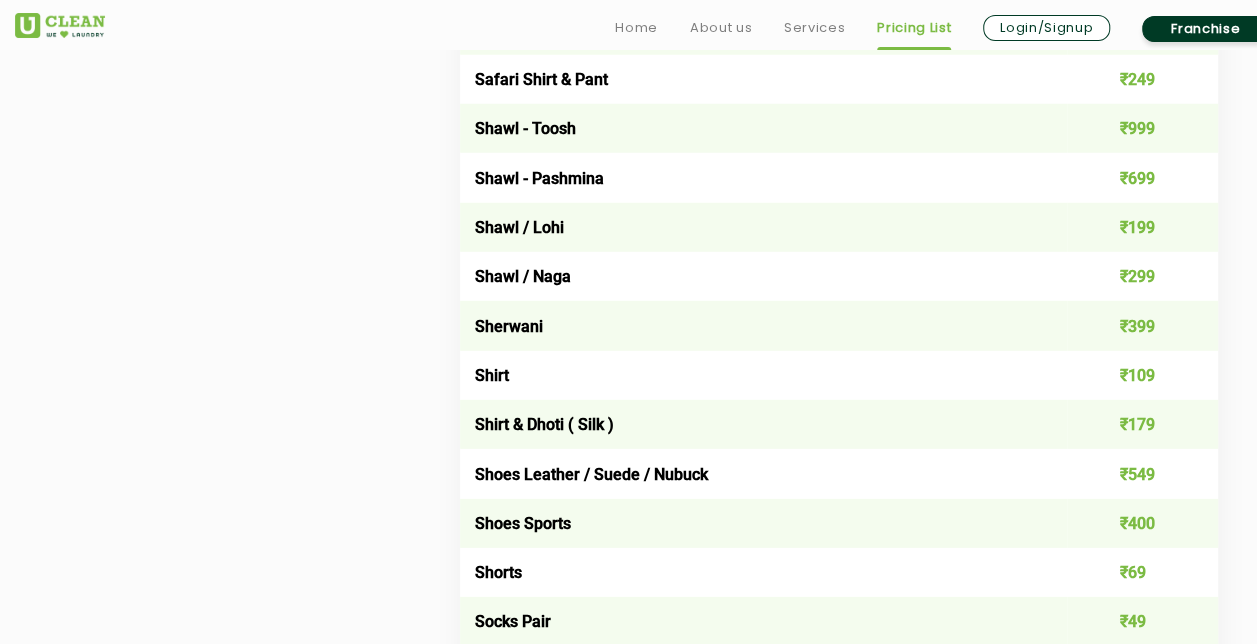 scroll, scrollTop: 2694, scrollLeft: 0, axis: vertical 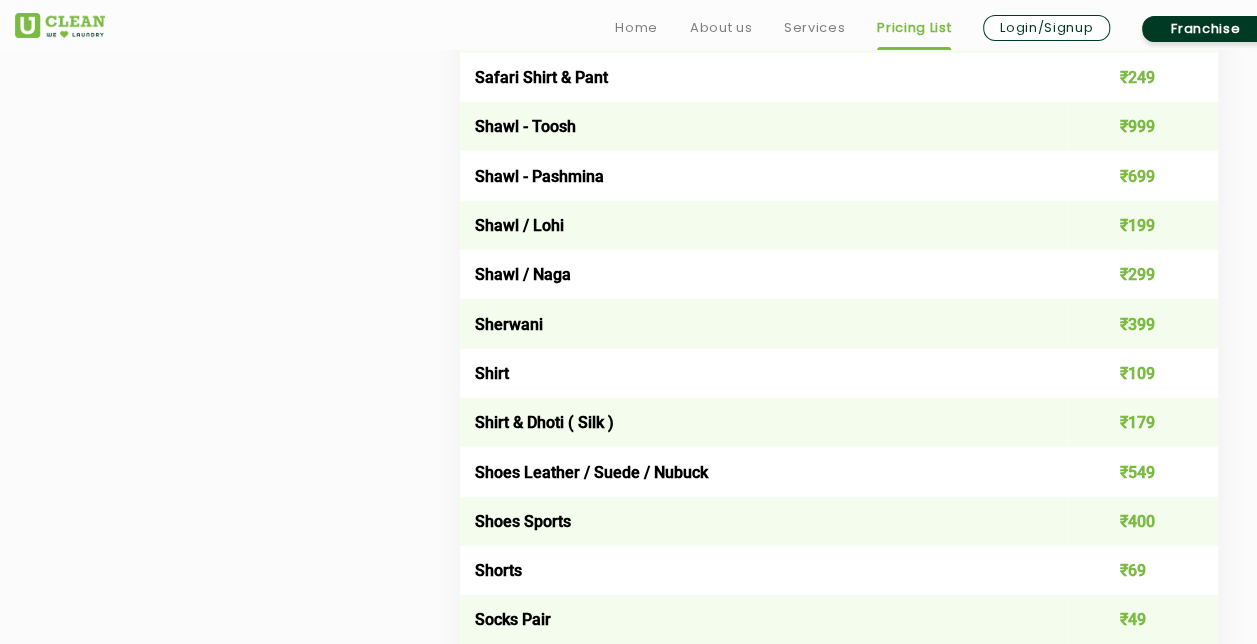 click on "Shoes Leather / Suede / Nubuck" at bounding box center (763, 471) 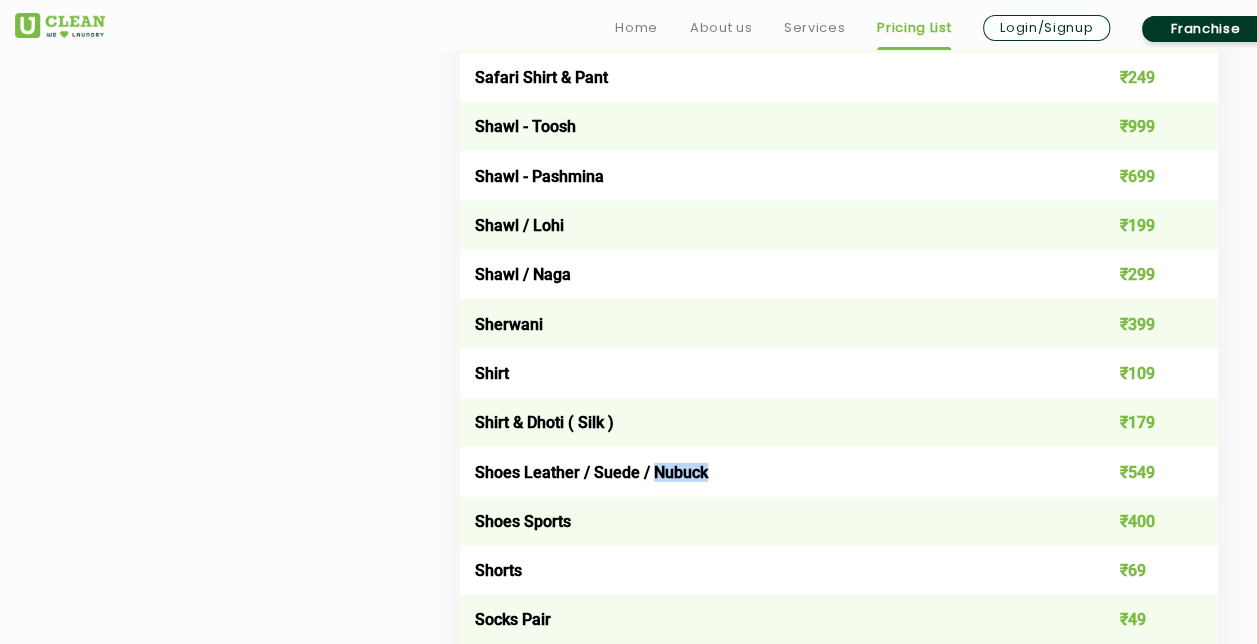 click on "Shoes Leather / Suede / Nubuck" at bounding box center (763, 471) 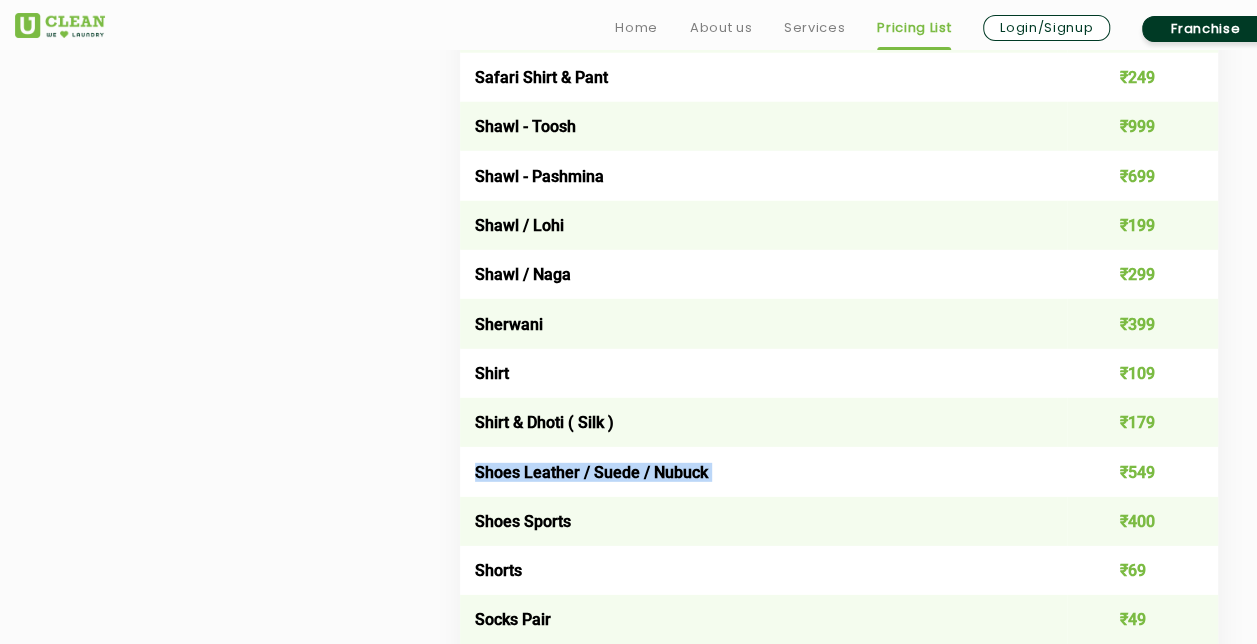 click on "Shoes Leather / Suede / Nubuck" at bounding box center (763, 471) 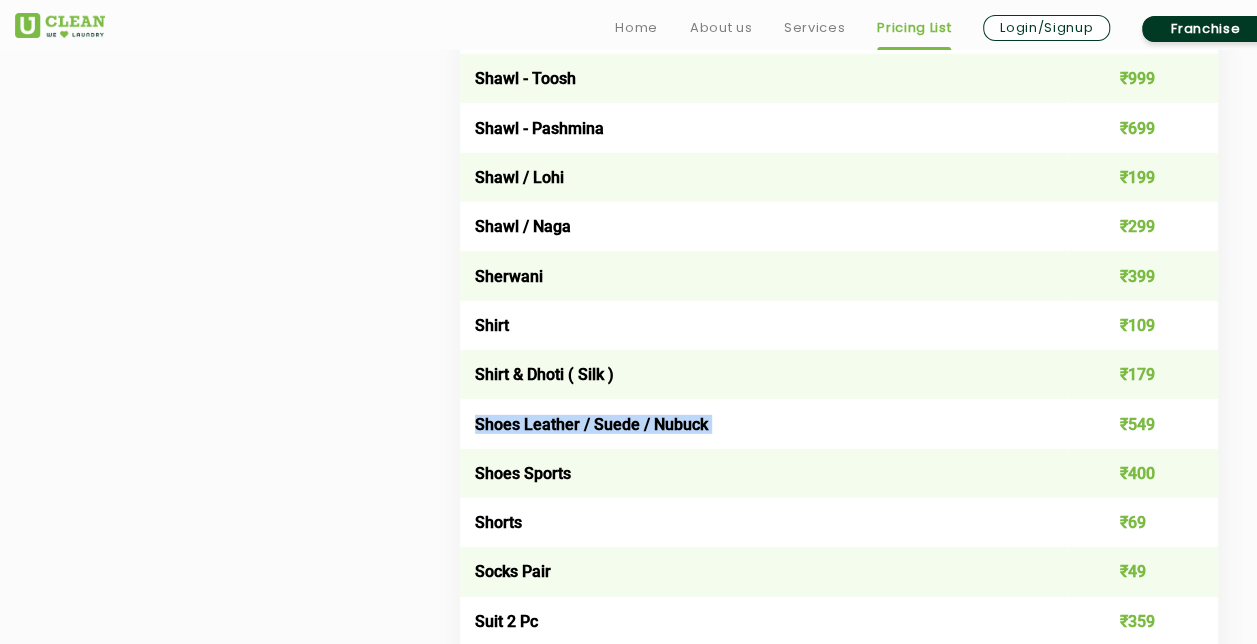 scroll, scrollTop: 2757, scrollLeft: 0, axis: vertical 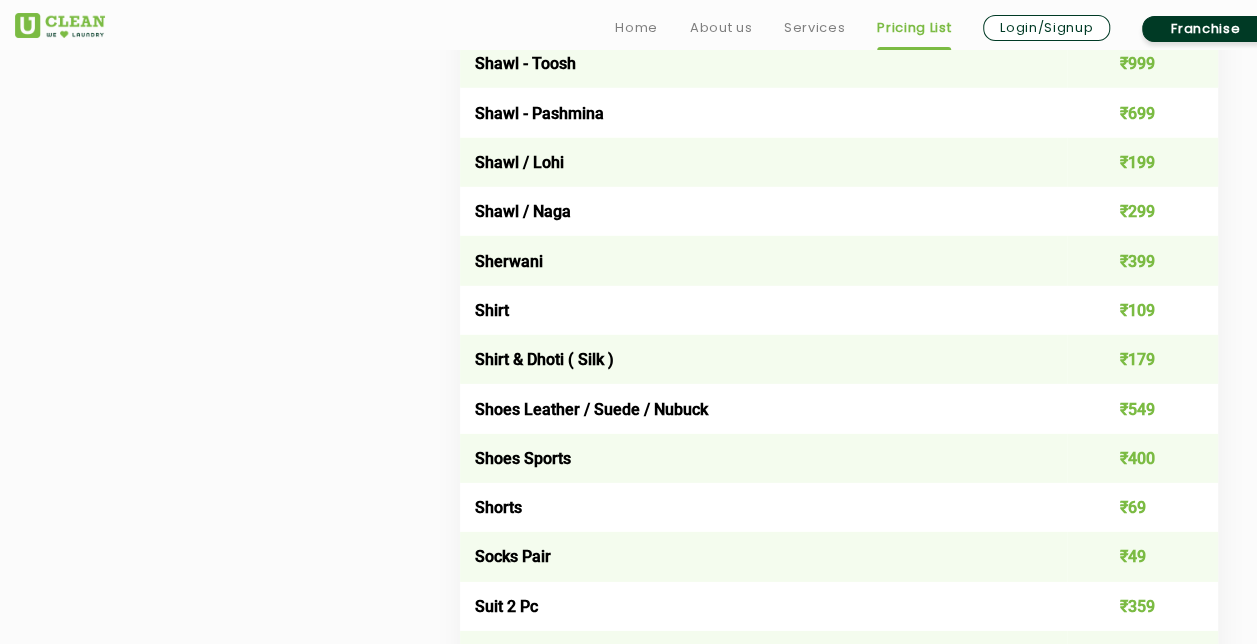 click on "Select Services Dry Cleaning  Premium Laundry Kg  Laundry - Wash & Fold  Laundry - Wash & Iron  Steam Press  Mens Womens Household Kids Luxury Items & Prices Item list Price Per Pc Belt ₹59 Blazer / Coat - Long ₹399 Blazer / Coat - Short ₹299 Boots leather ₹599 Cap ( Casual / Woolen ) ₹99 Combo - Shirt and Pant ₹149 Dhoti / Lungi ( Silk ) ₹119 Dhoti Heavy ₹167 Dhoti Normal ₹107 Formal and Casual Trousers / Pants ₹129 Gloves ( Leather ) ₹65 Gloves ( Woolen ) ₹65 Handkerchief ₹25 Hats ₹125 Indo Western ₹696 Jacket -  Faux fur Long ₹899 Jacket -  Faux fur Short ₹799 Jacket Leather ₹799 Jacket Normal Long ₹249 Jacket Normal Short ₹199 Jacket Puffer Long ₹399 Jacket Puffer Short ₹299 Jacket Rexine ₹299 Jeans ₹139 Joggers ₹179 Kurta ( Cotton ) ₹159 Kurta ( Silk ) ₹199 Kurta Heavy ₹229 Kurta Payjama ( Heavy ) ₹349 Kurta Payjama ( Light ) ₹199 Muffler ( Woolen / Pashmina ) ₹219 Pagdi ₹155 Parka Coat < Fur Inside > Long ₹299 ₹249 Pocket Square ₹29" 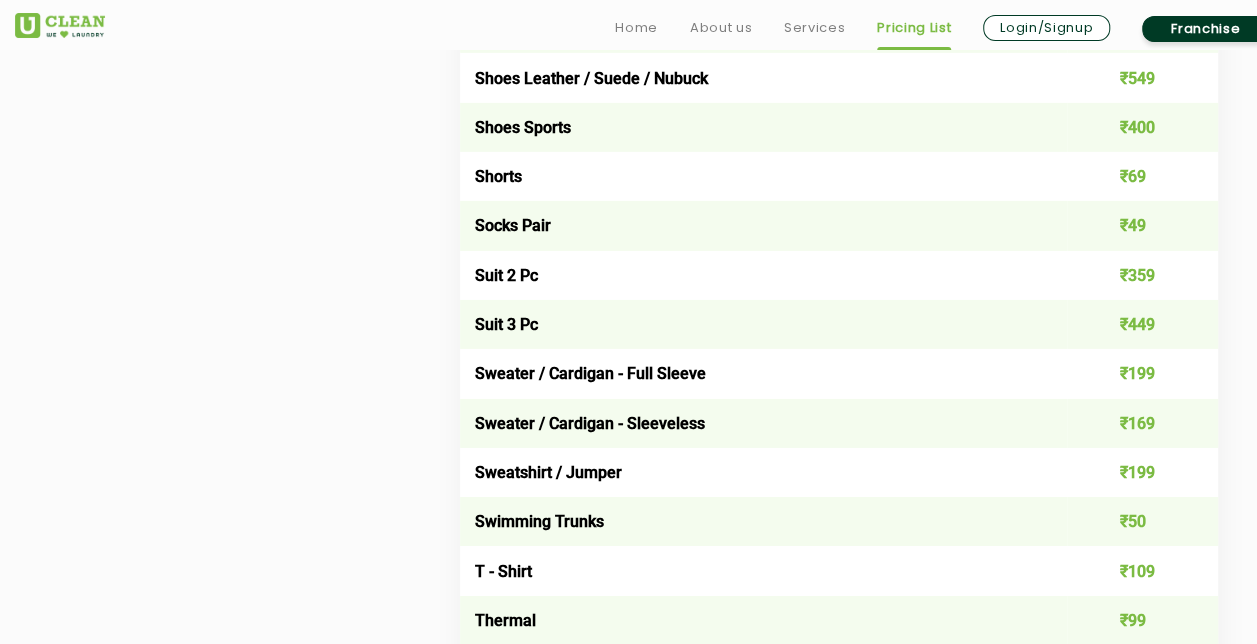scroll, scrollTop: 3089, scrollLeft: 0, axis: vertical 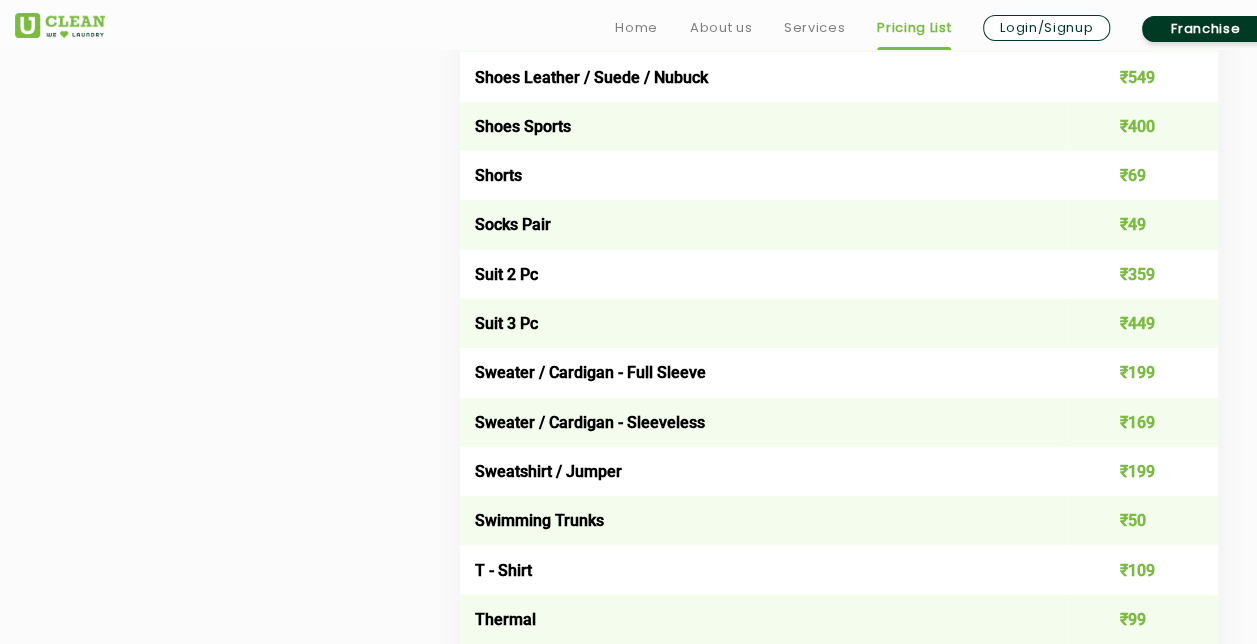 click on "Sweater / Cardigan - Full Sleeve" at bounding box center [763, 372] 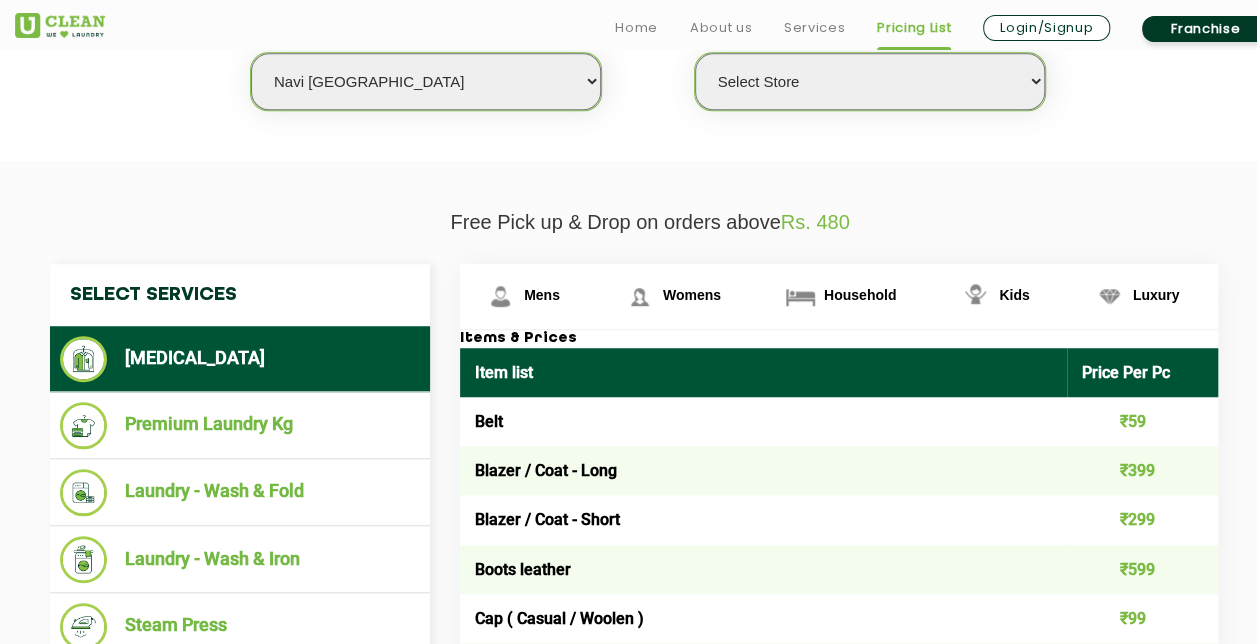 scroll, scrollTop: 497, scrollLeft: 0, axis: vertical 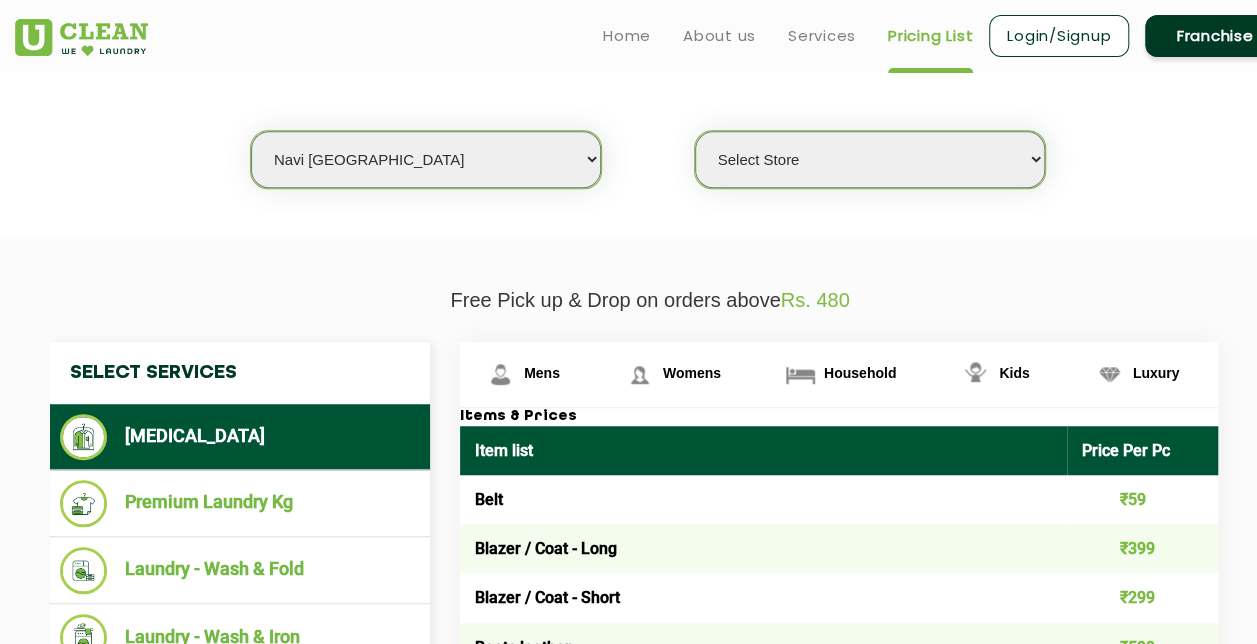 click on "Select Store [GEOGRAPHIC_DATA] Sector 8 UClean Sector 44 Seawoods [GEOGRAPHIC_DATA]" at bounding box center (870, 159) 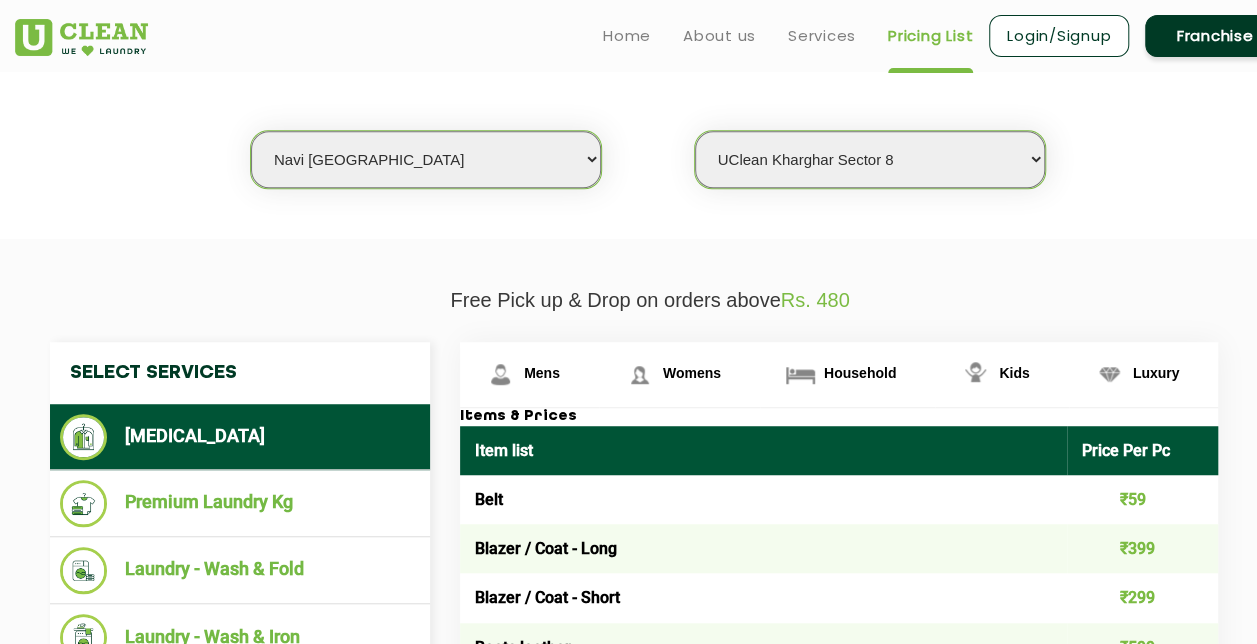 click on "Select Store [GEOGRAPHIC_DATA] Sector 8 UClean Sector 44 Seawoods [GEOGRAPHIC_DATA]" at bounding box center [870, 159] 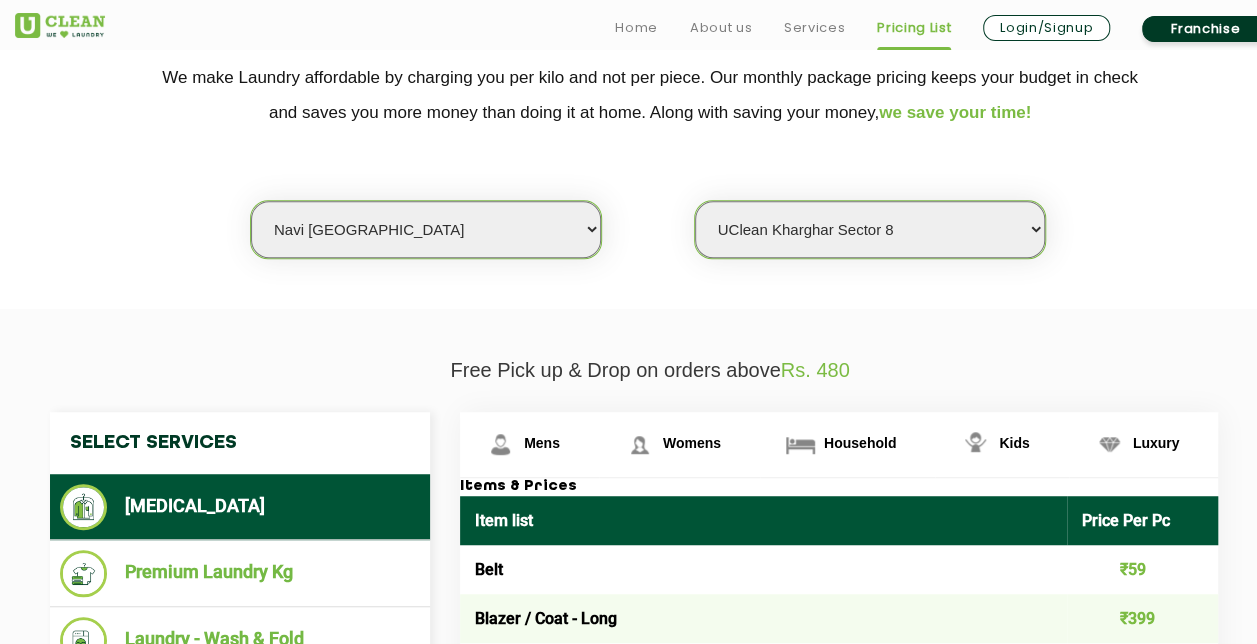 scroll, scrollTop: 428, scrollLeft: 0, axis: vertical 